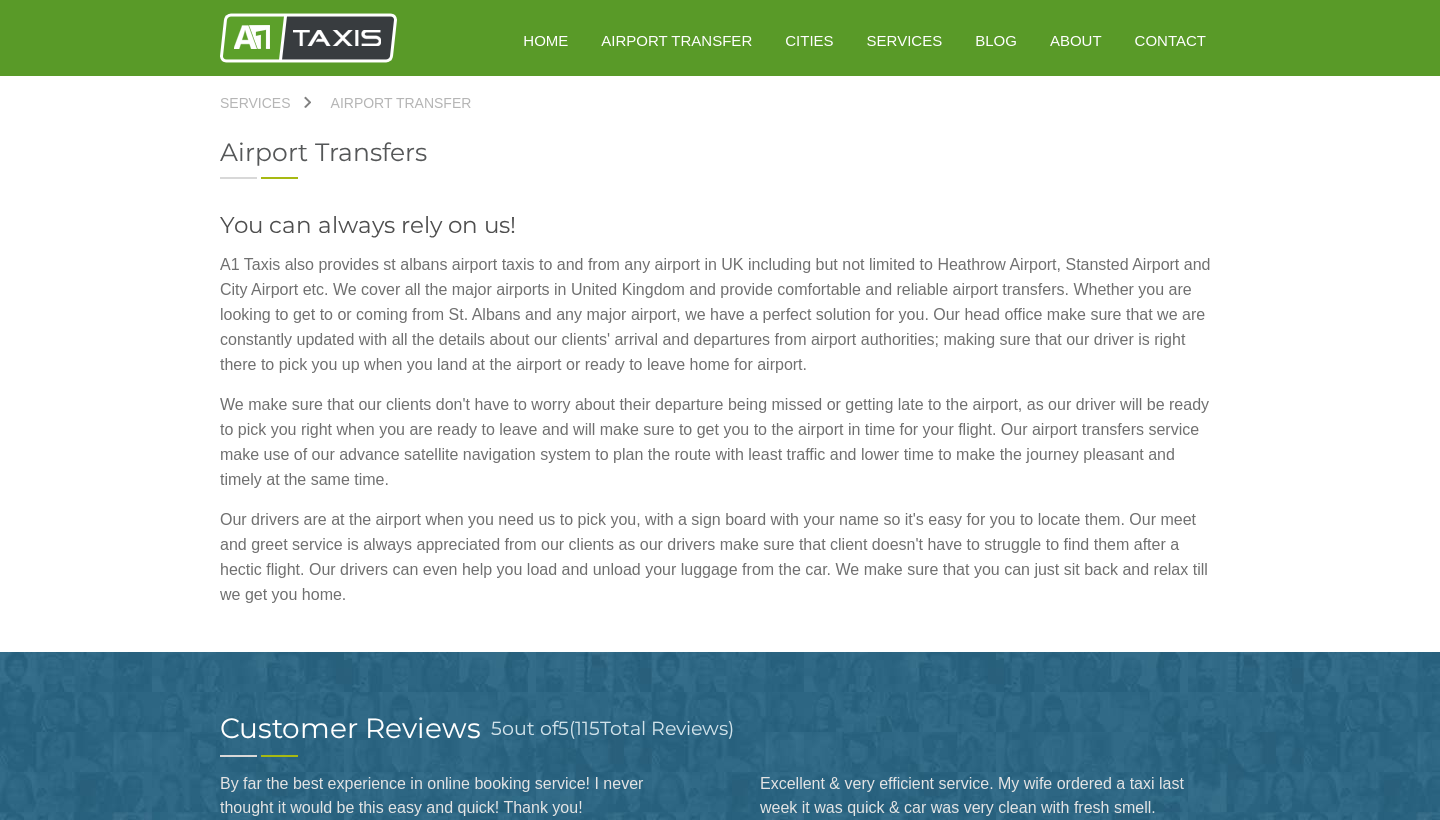 scroll, scrollTop: 0, scrollLeft: 0, axis: both 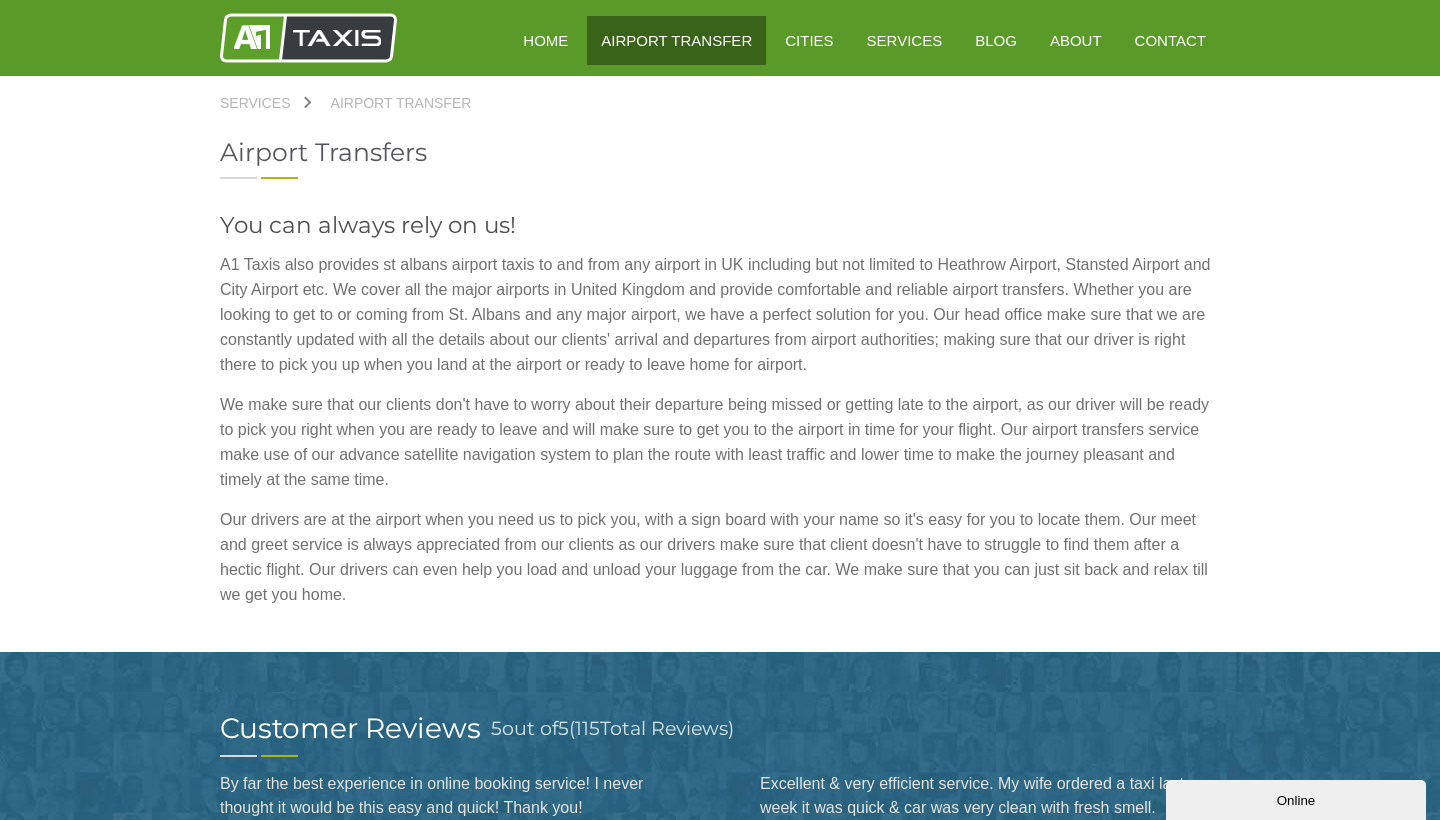 click on "Airport Transfer" at bounding box center (676, 40) 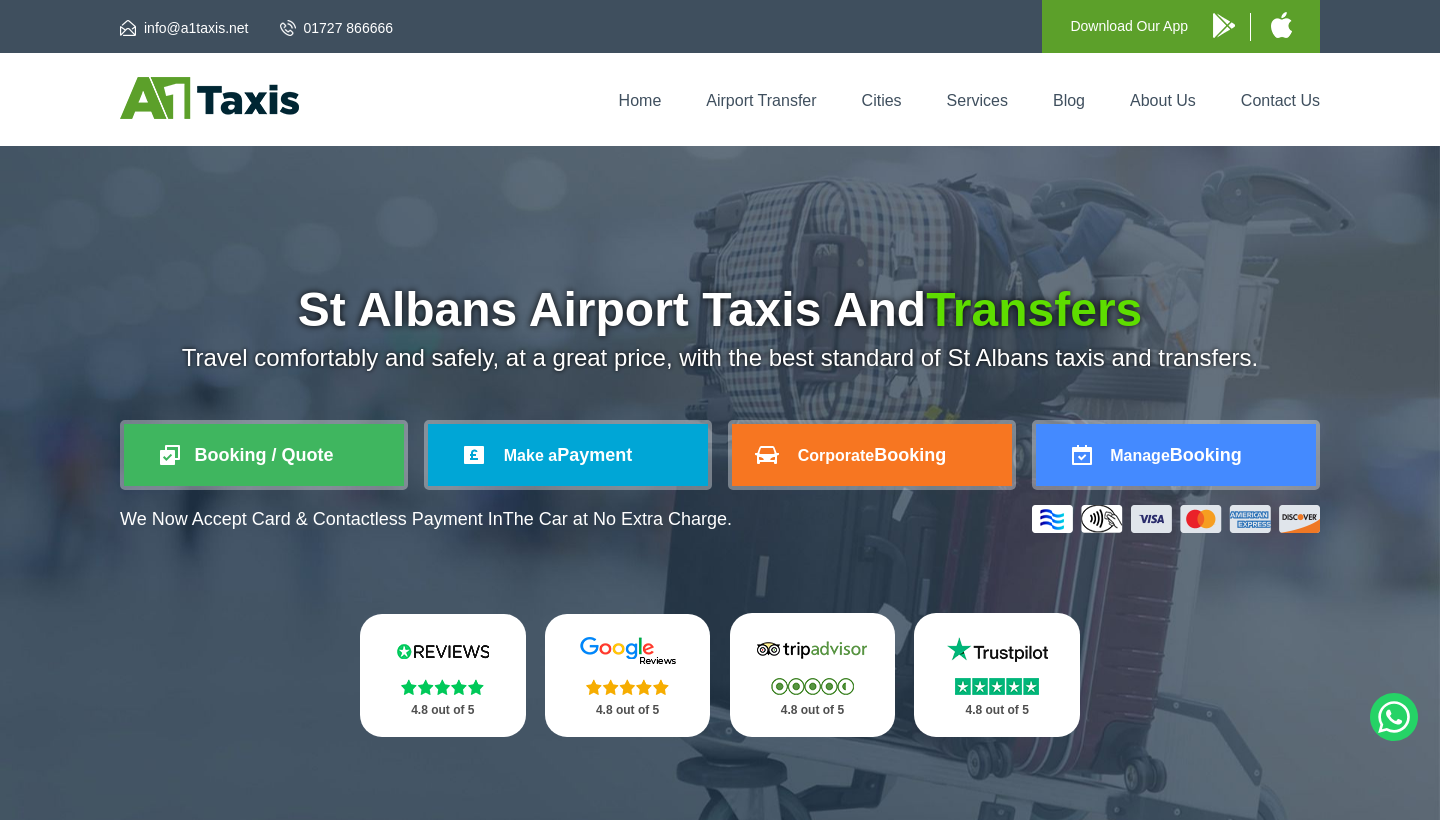 scroll, scrollTop: 0, scrollLeft: 0, axis: both 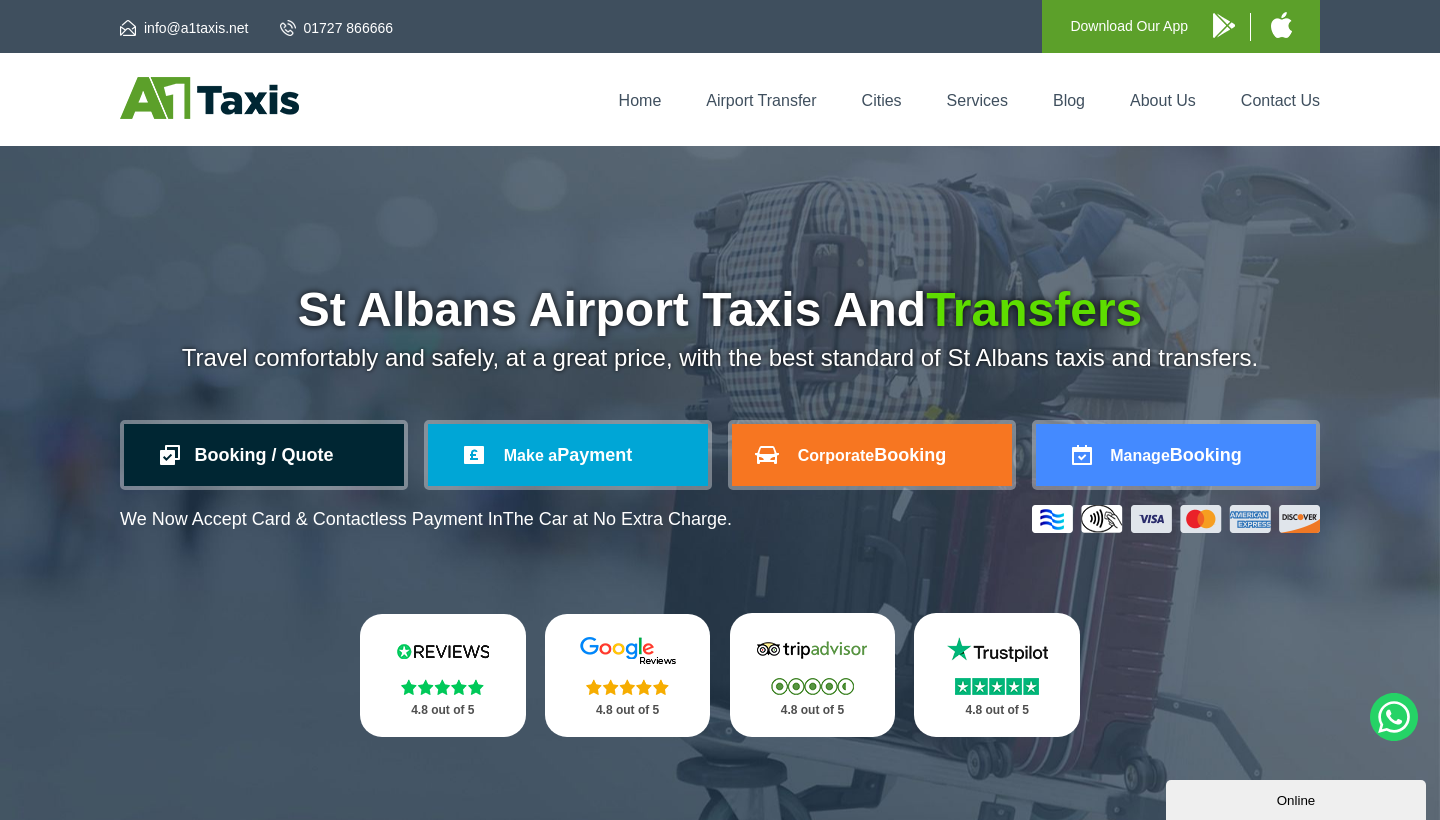 click on "Booking / Quote" at bounding box center (264, 455) 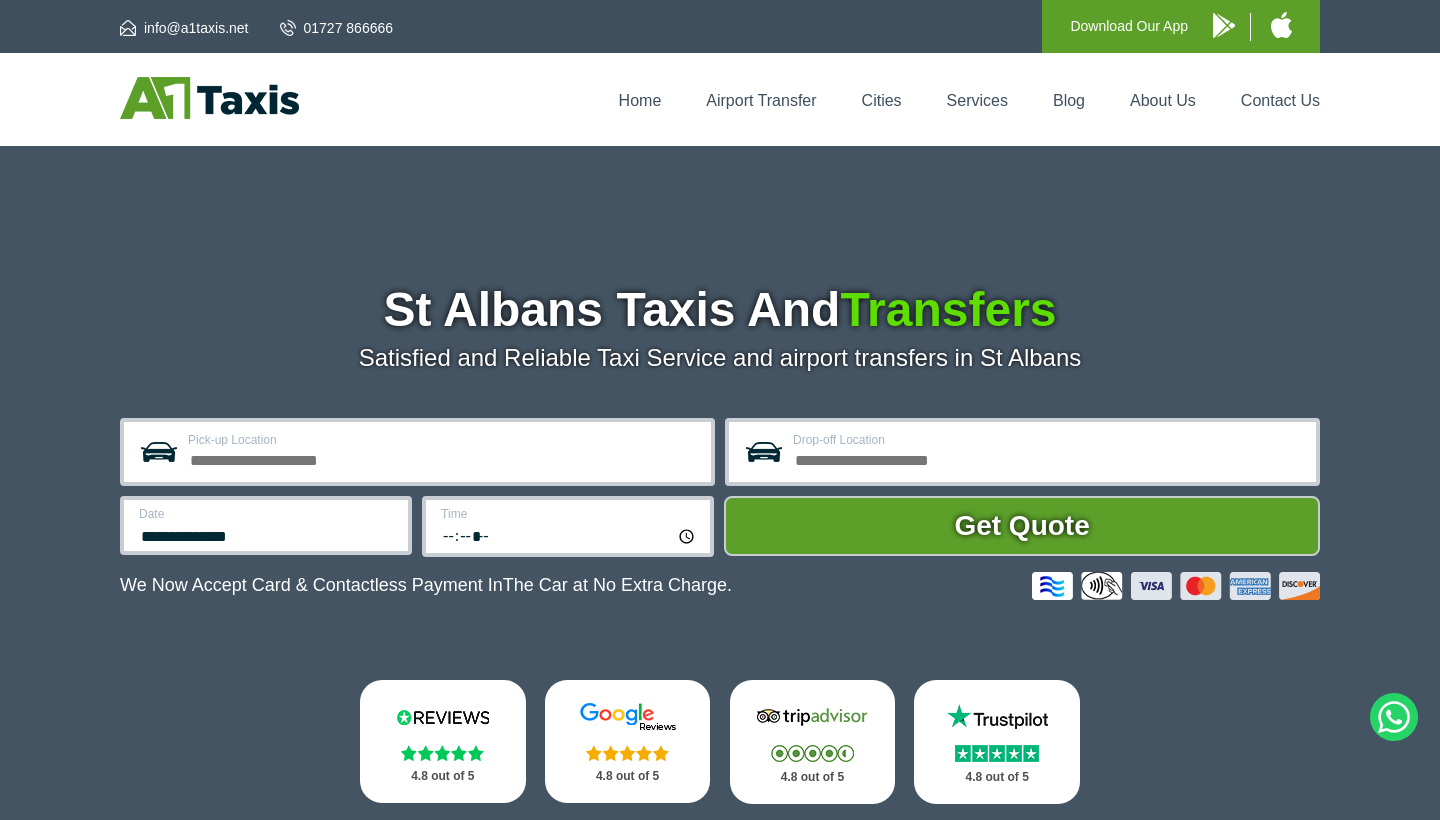 scroll, scrollTop: 0, scrollLeft: 0, axis: both 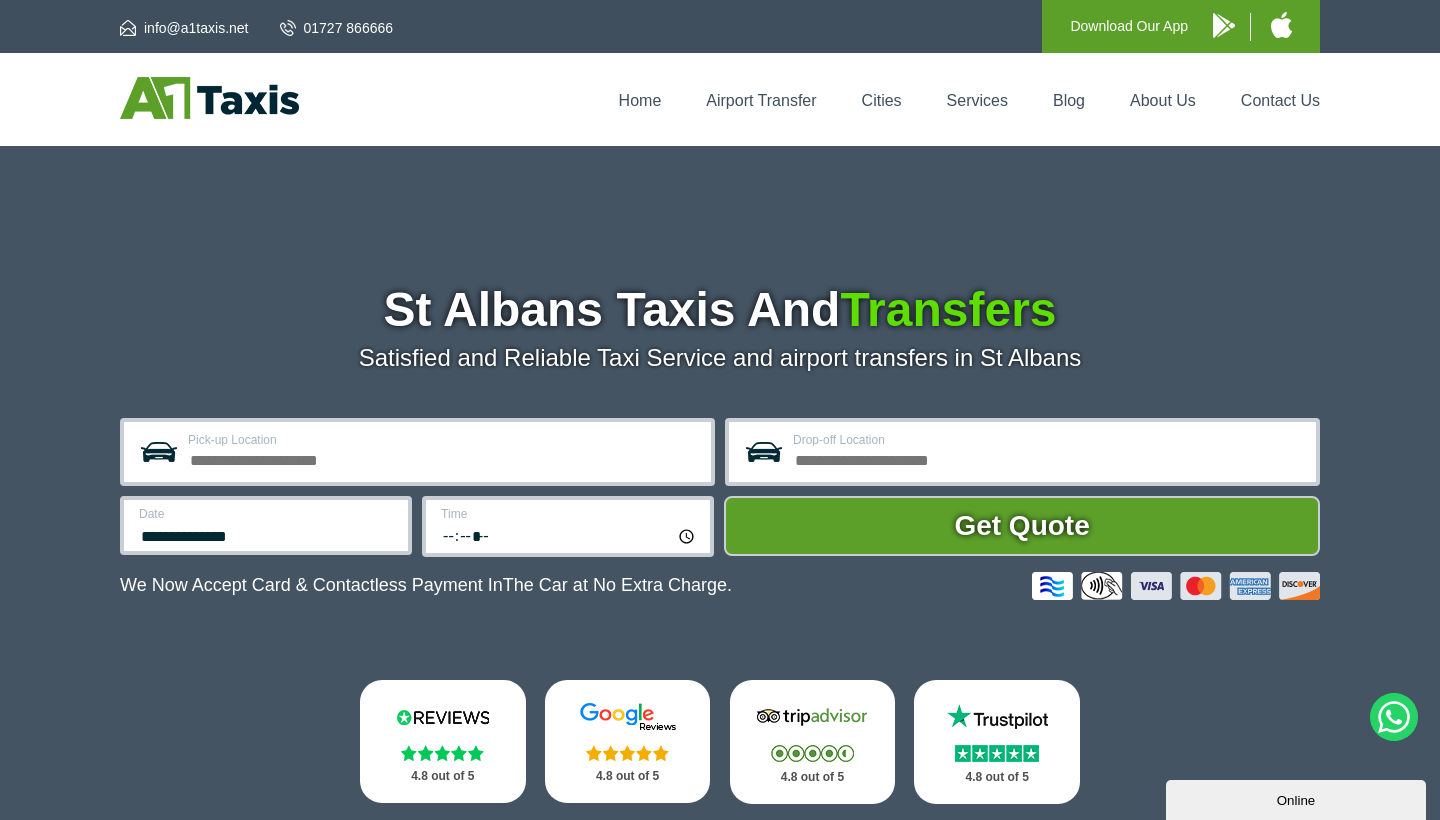 click on "Pick-up Location" at bounding box center (443, 458) 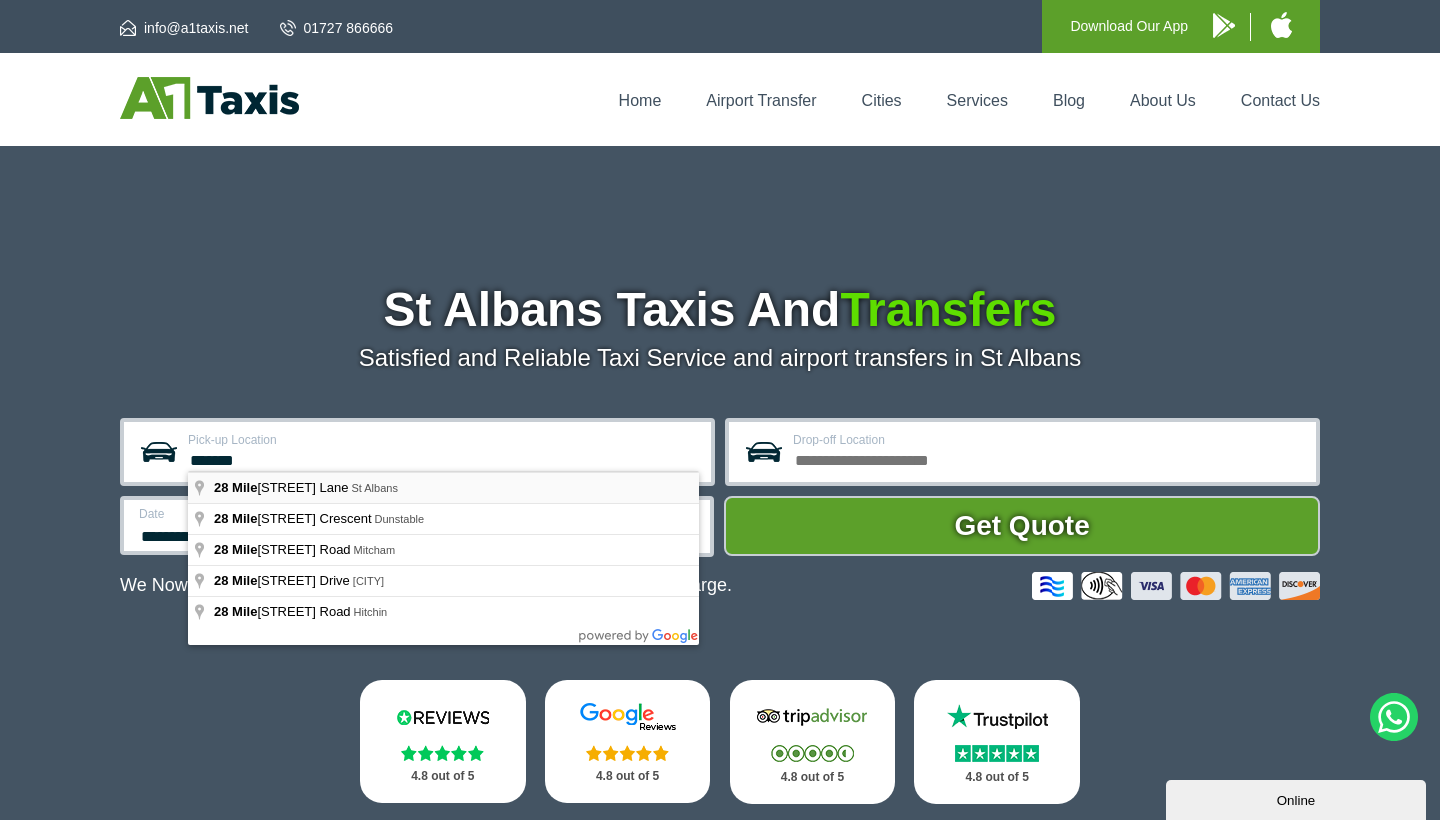type on "**********" 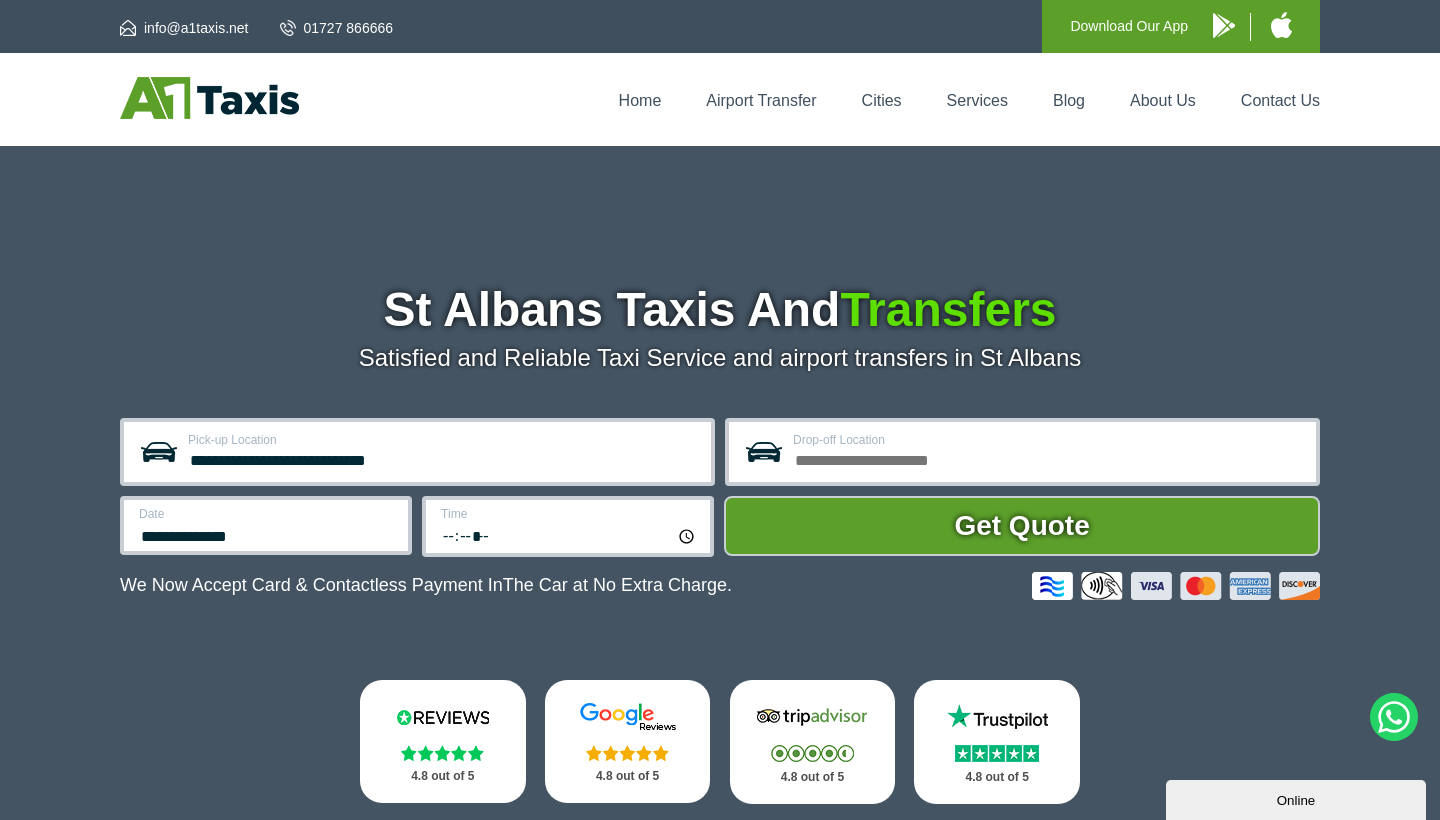 click on "Drop-off Location" at bounding box center [1048, 458] 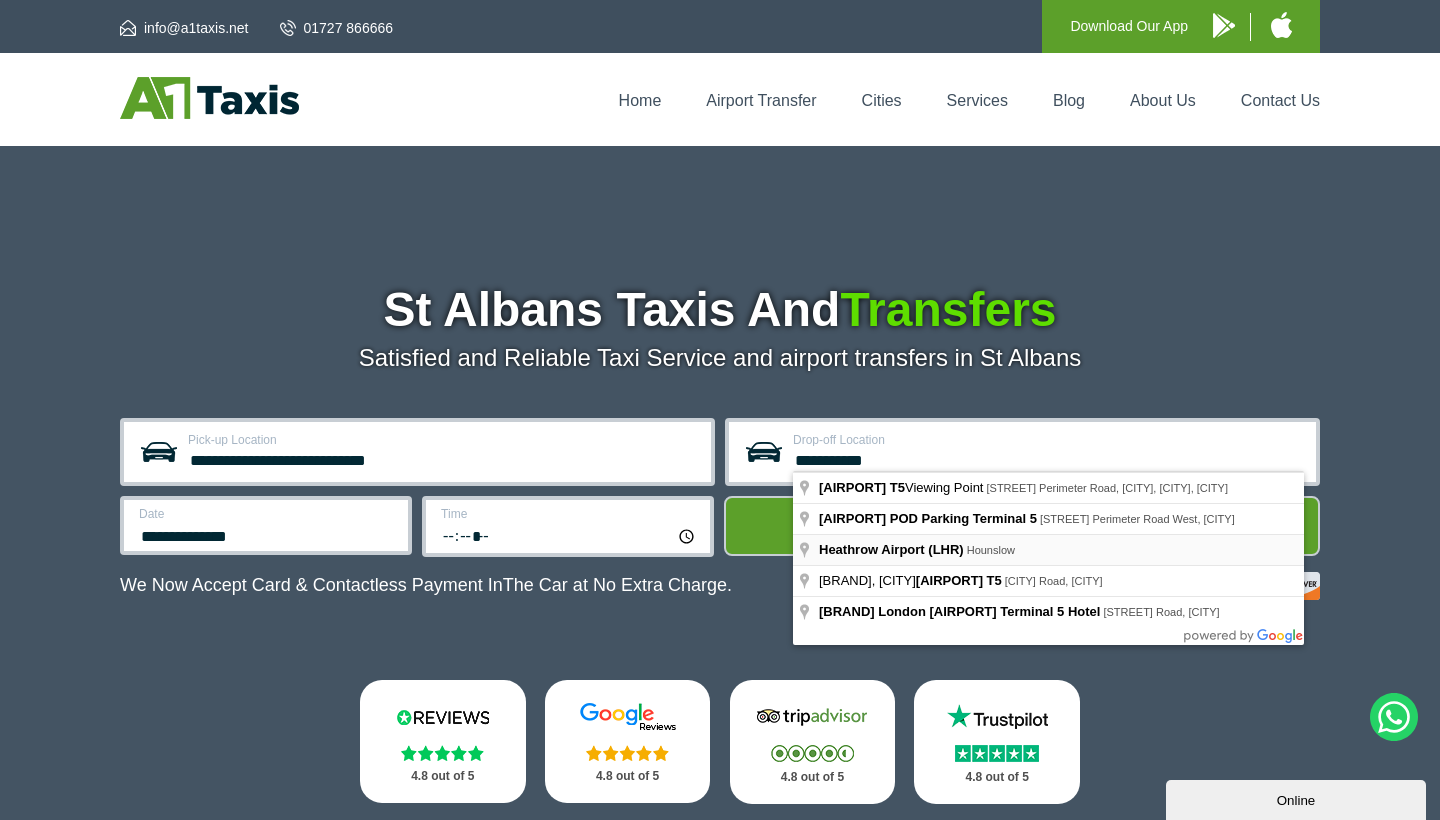 type on "**********" 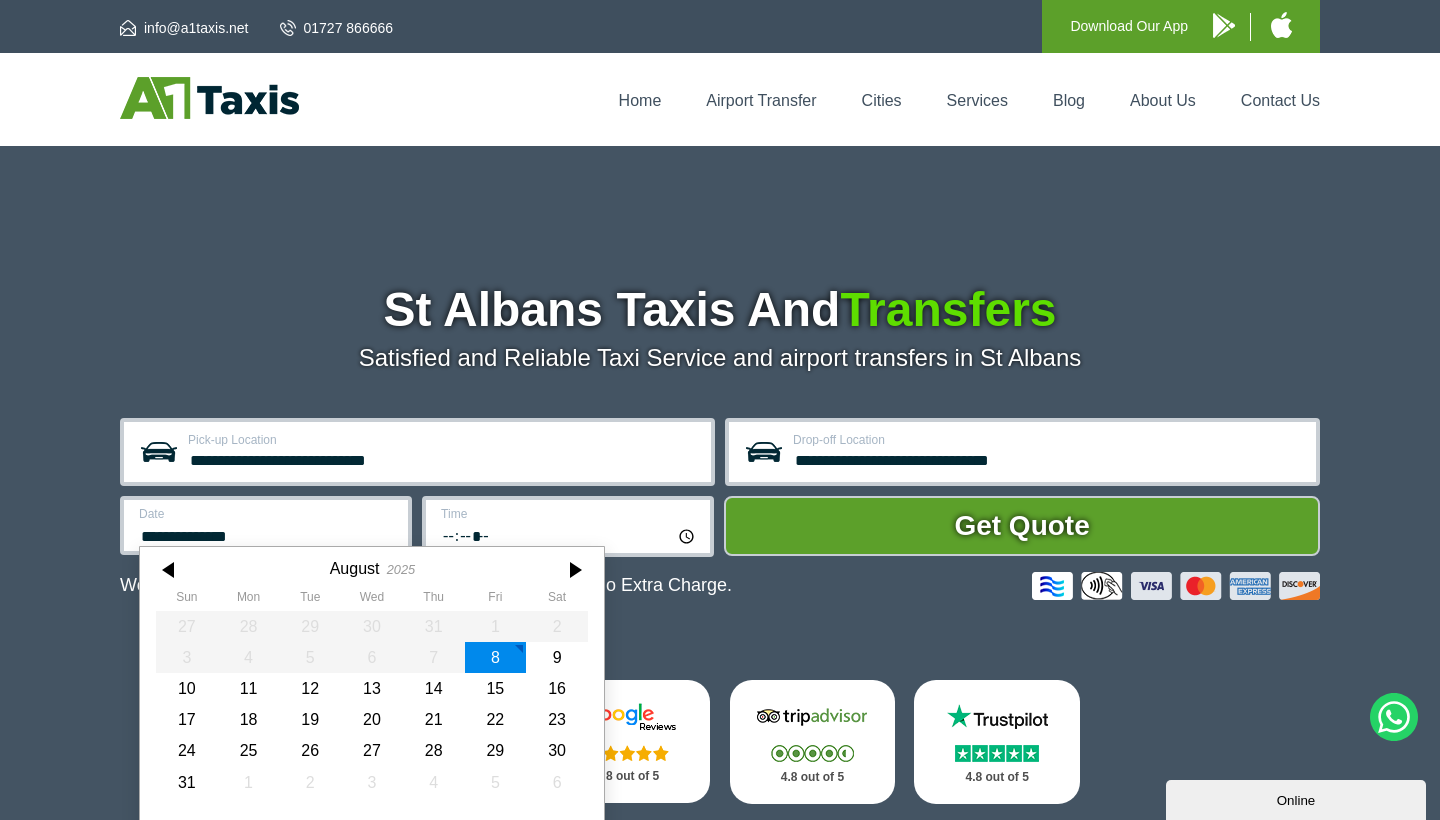 scroll, scrollTop: 13, scrollLeft: 0, axis: vertical 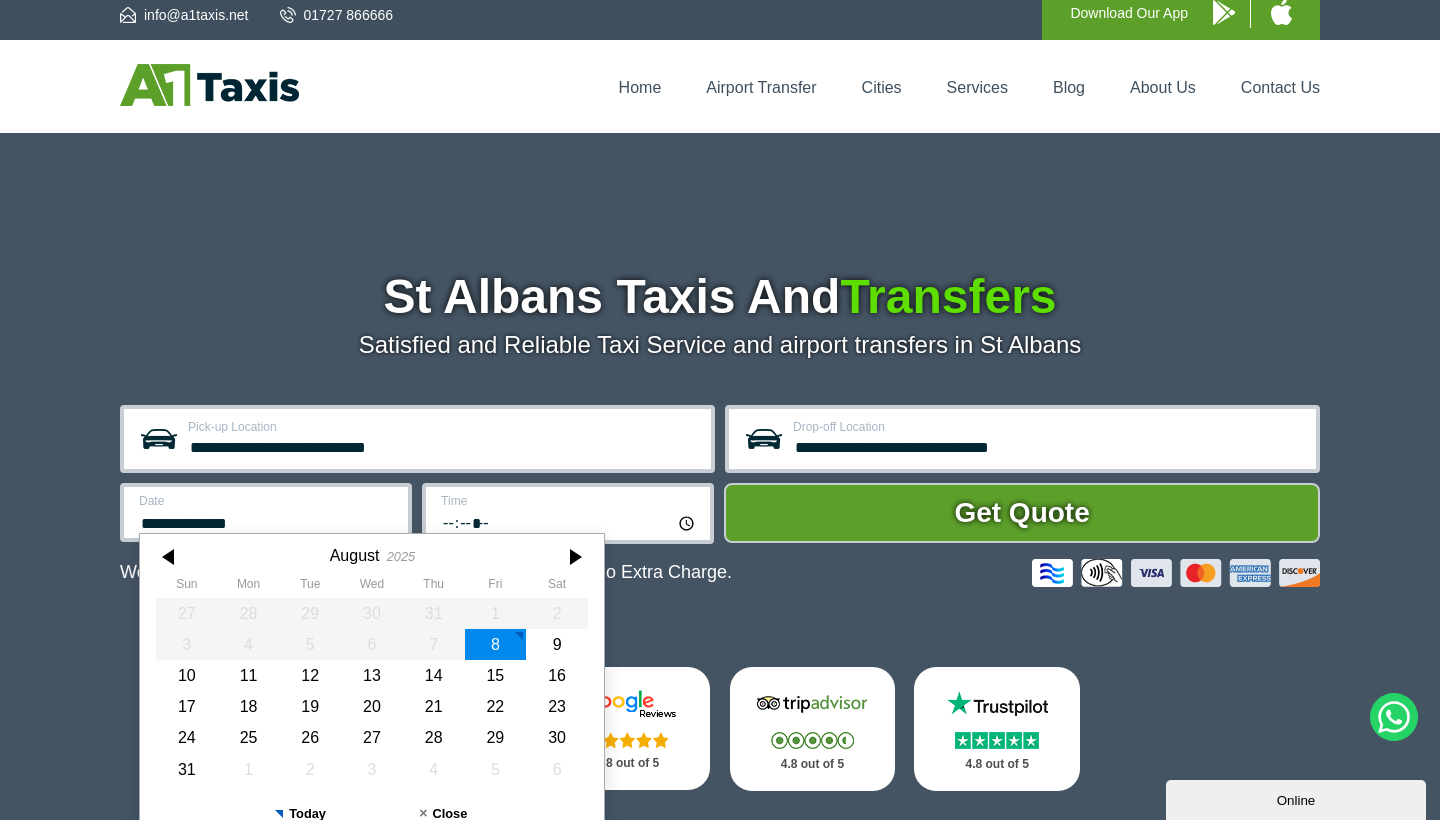 click on "**********" at bounding box center [266, 512] 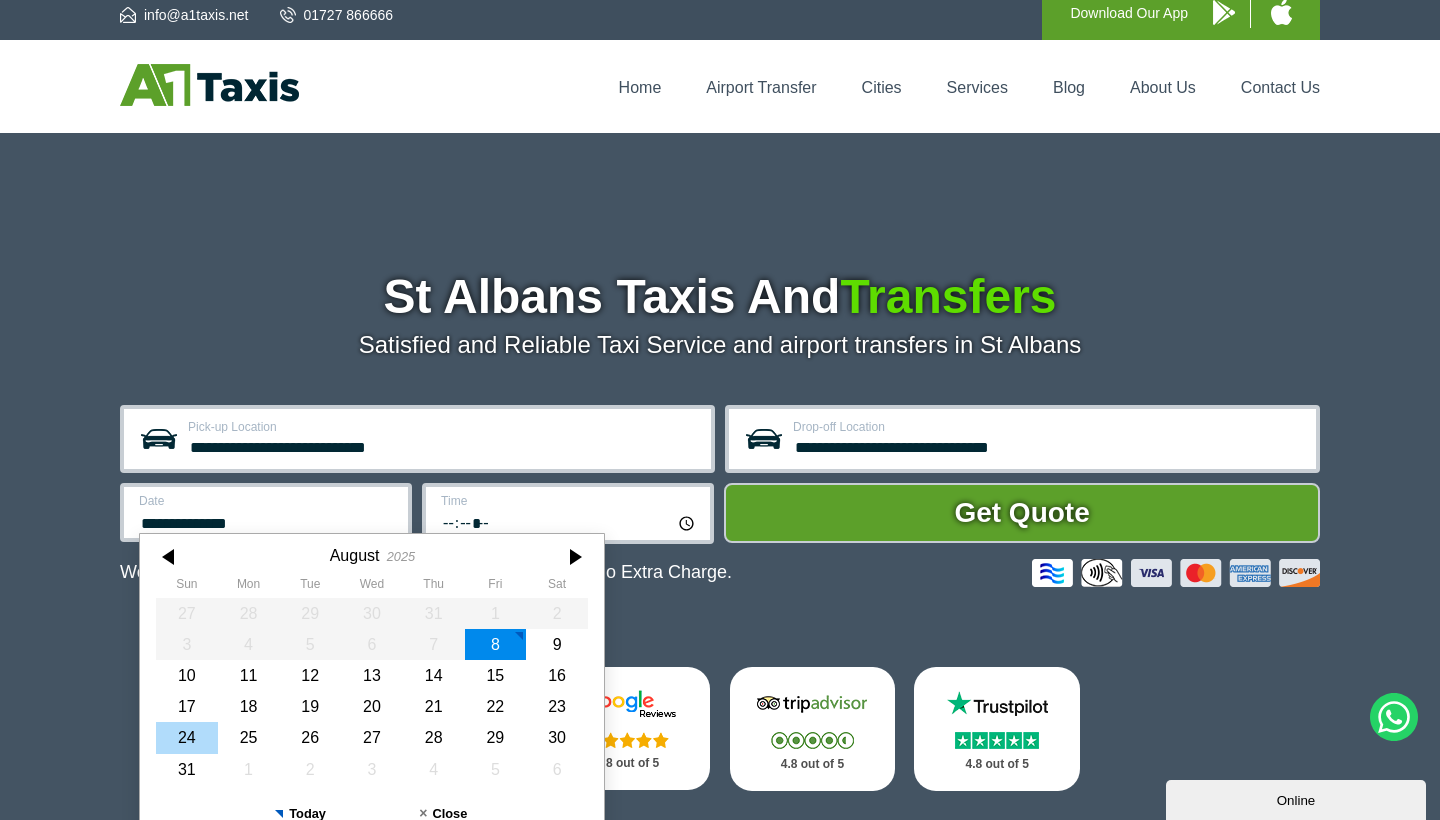 click on "24" at bounding box center [187, 737] 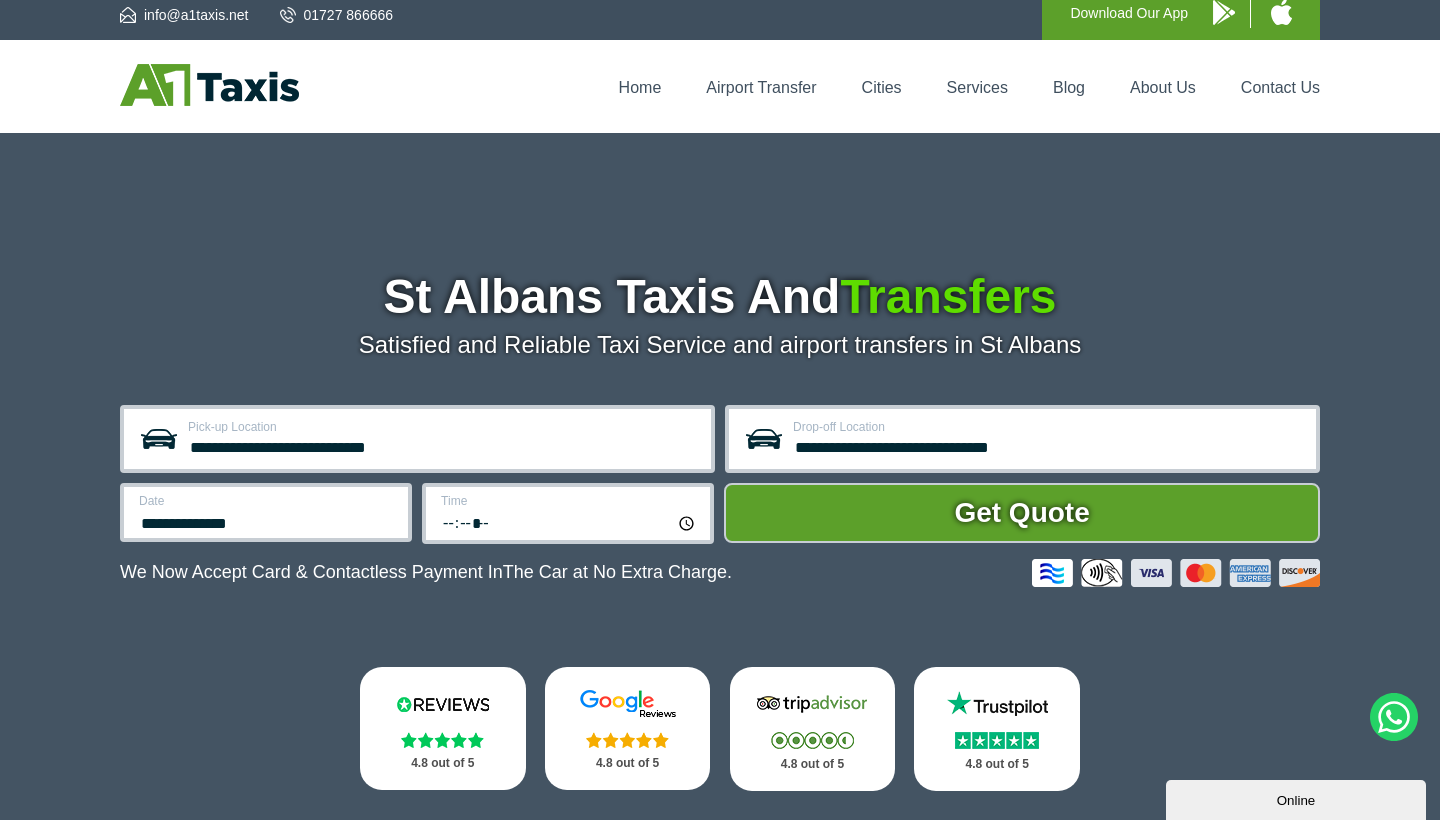 click on "*****" at bounding box center [569, 522] 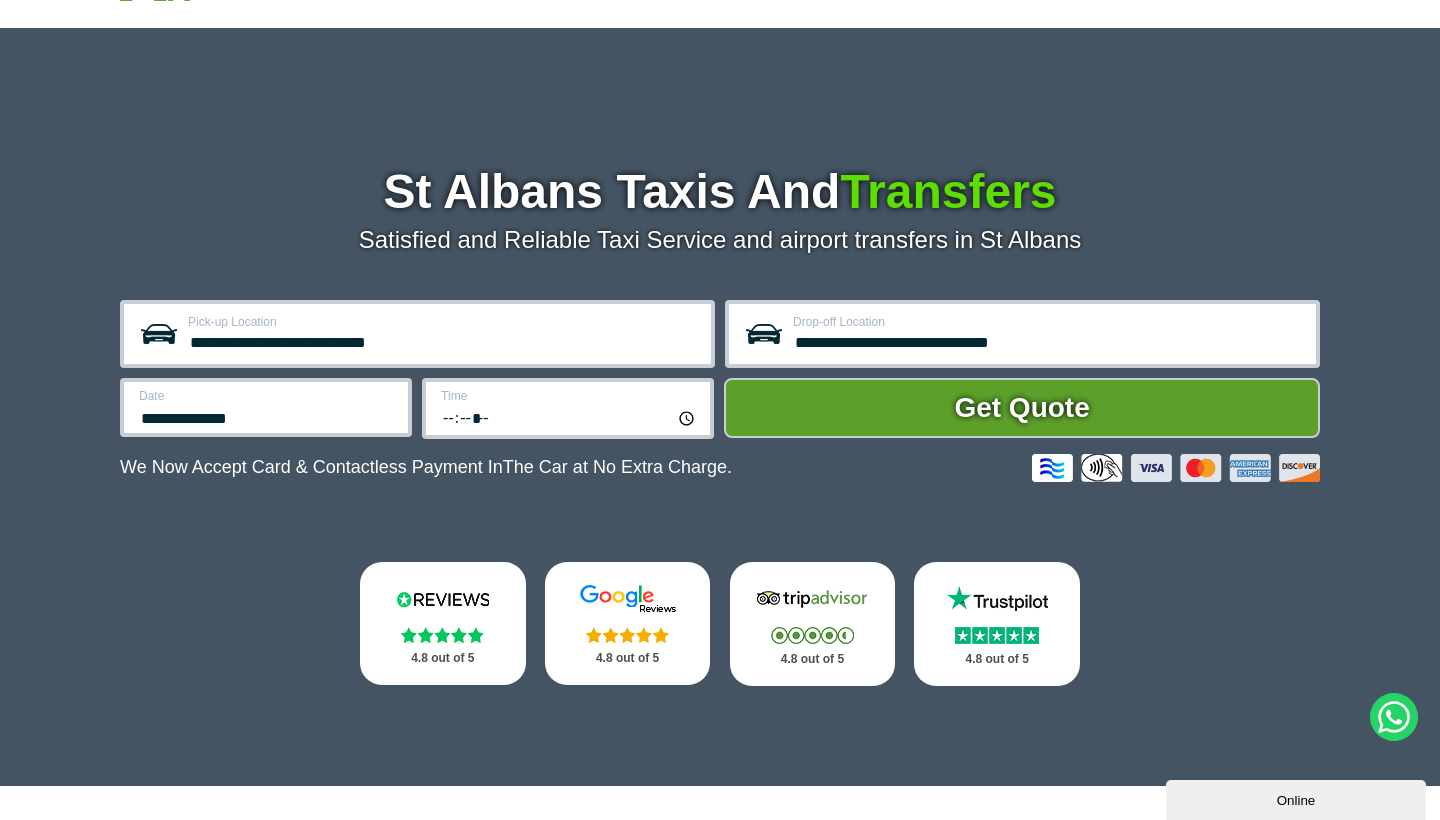scroll, scrollTop: 129, scrollLeft: 0, axis: vertical 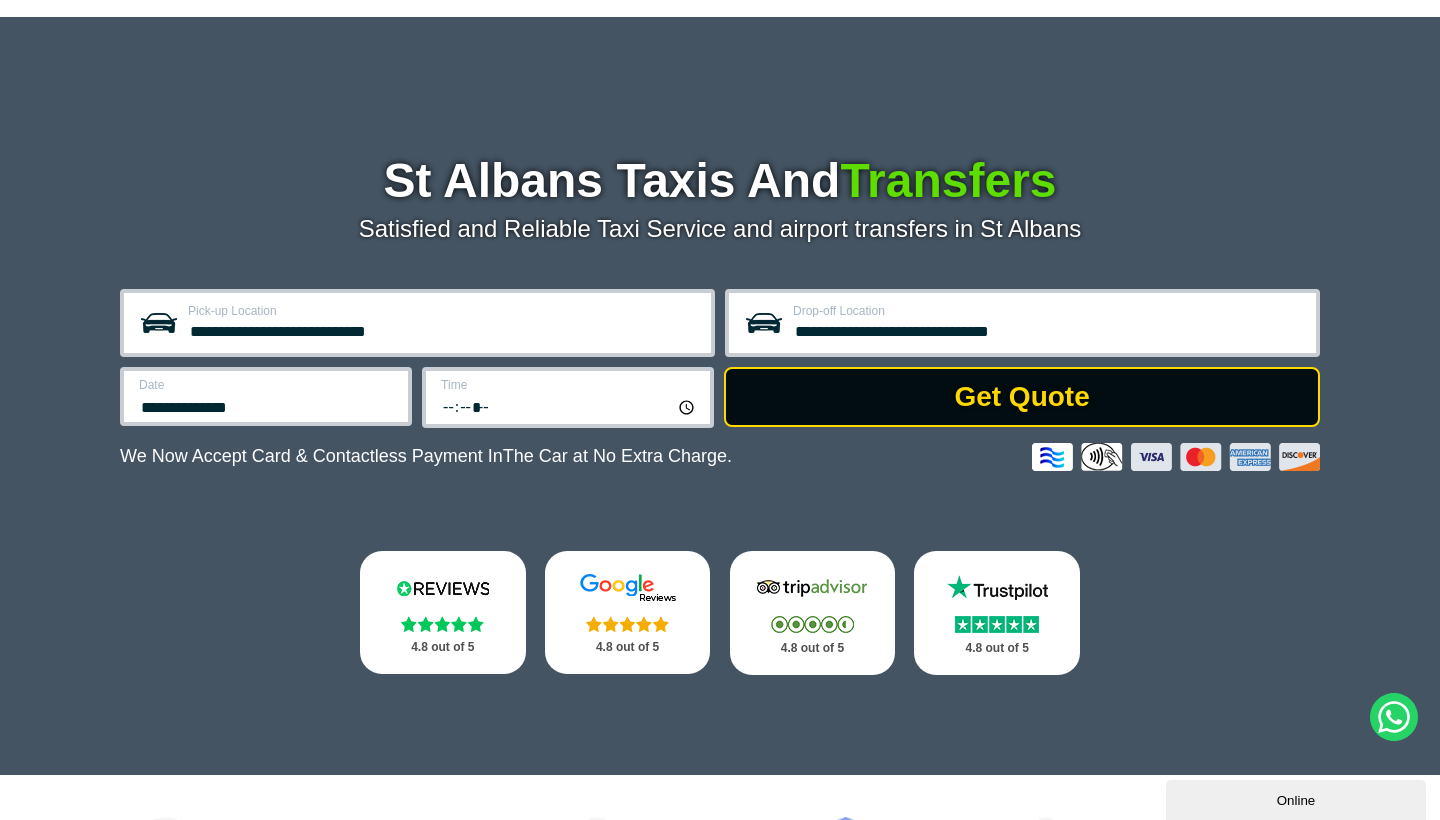 type on "*****" 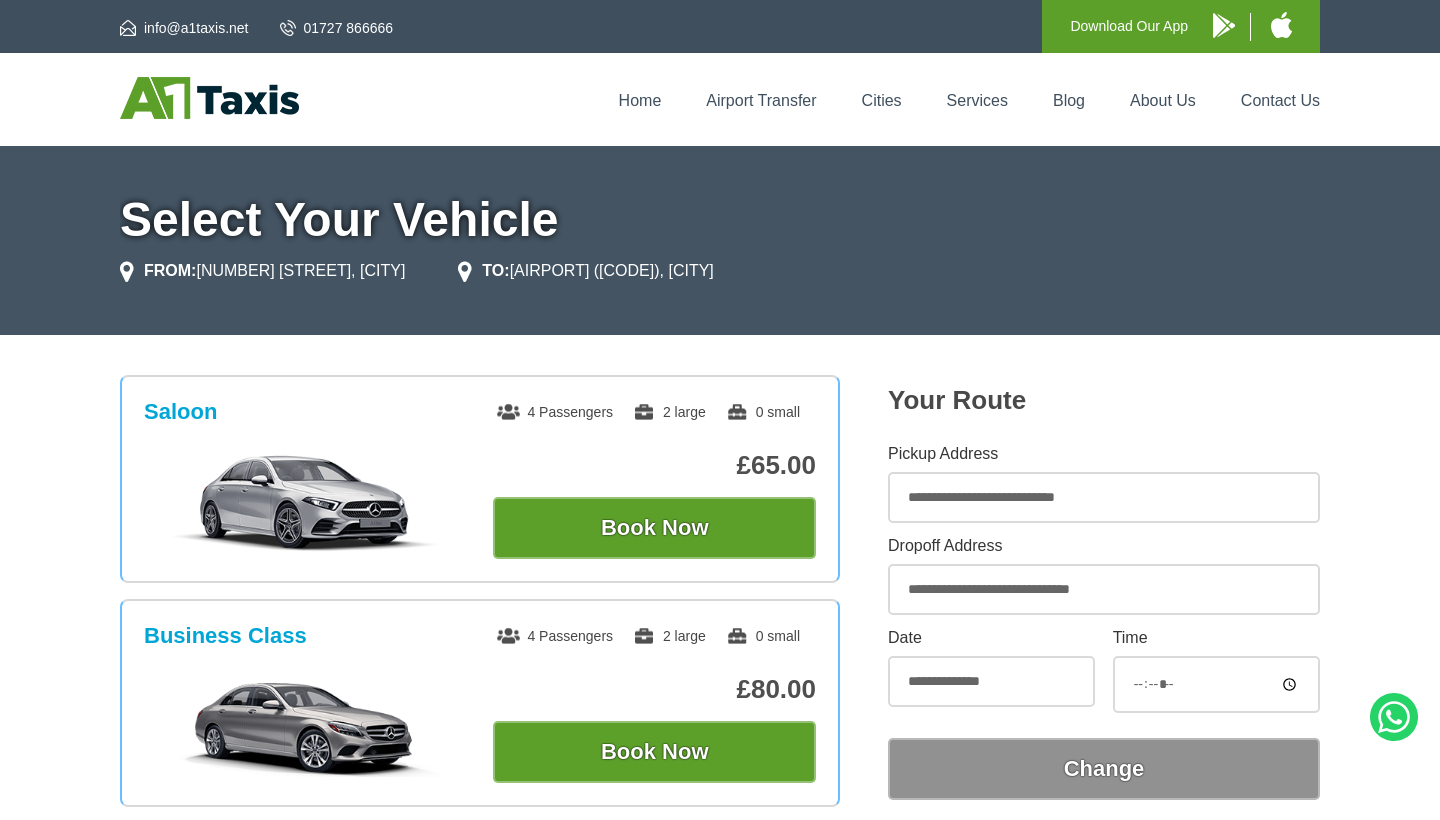 scroll, scrollTop: 0, scrollLeft: 0, axis: both 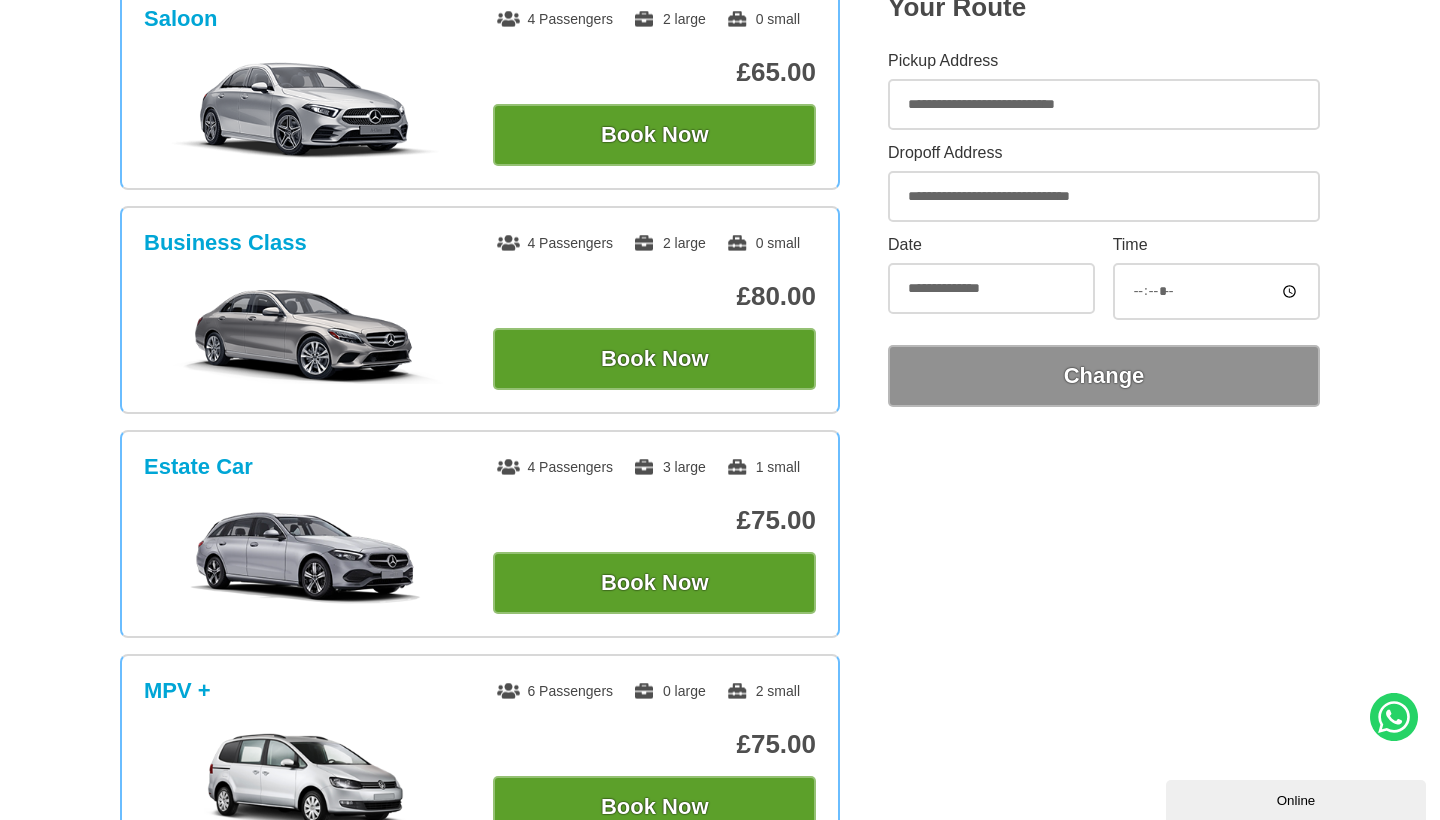 click on "Saloon
4 Passengers
2 large
0 small
£65.00
Book Now
Business Class
4 Passengers 2 large" at bounding box center (720, 757) 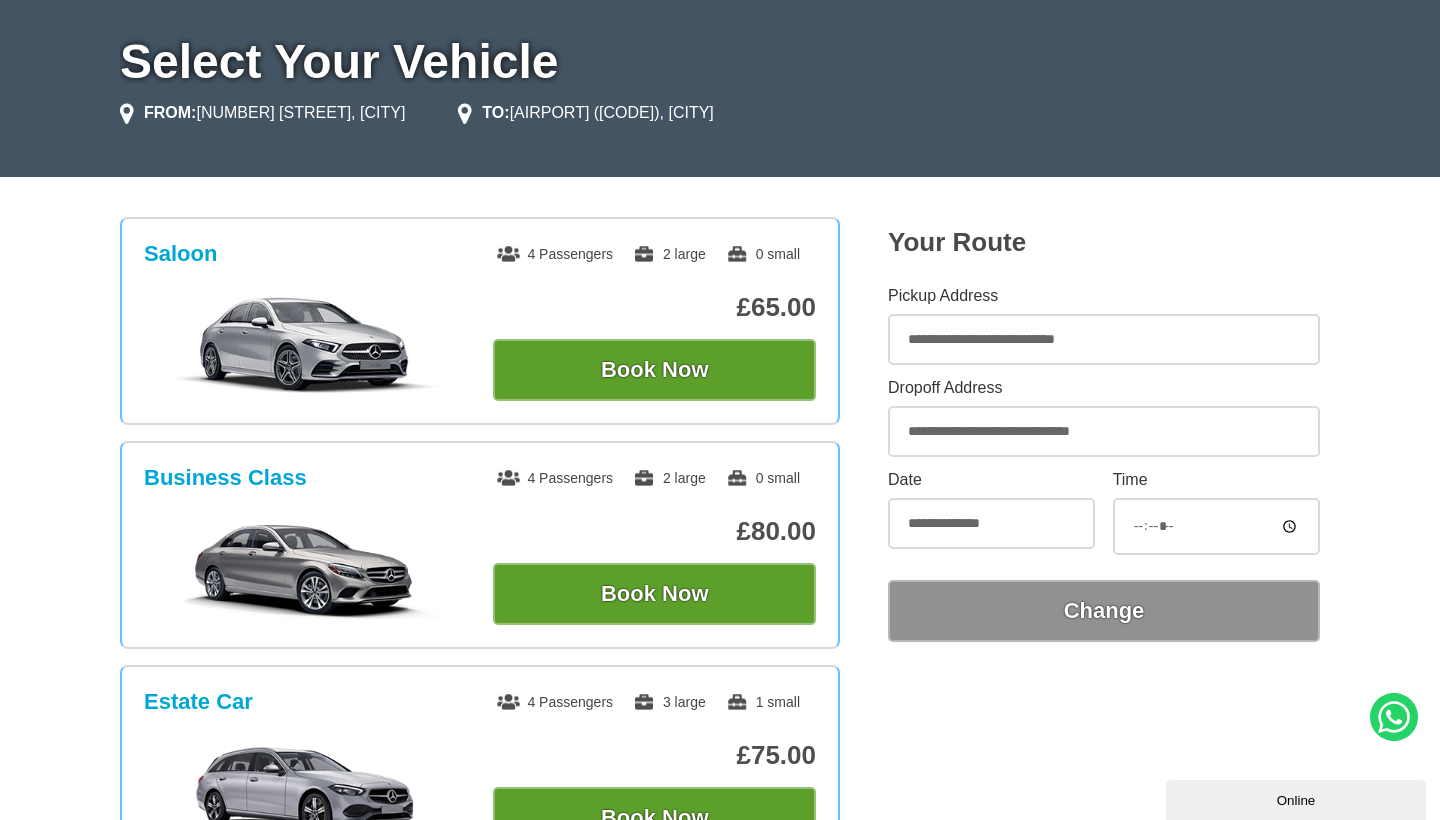 scroll, scrollTop: 143, scrollLeft: 0, axis: vertical 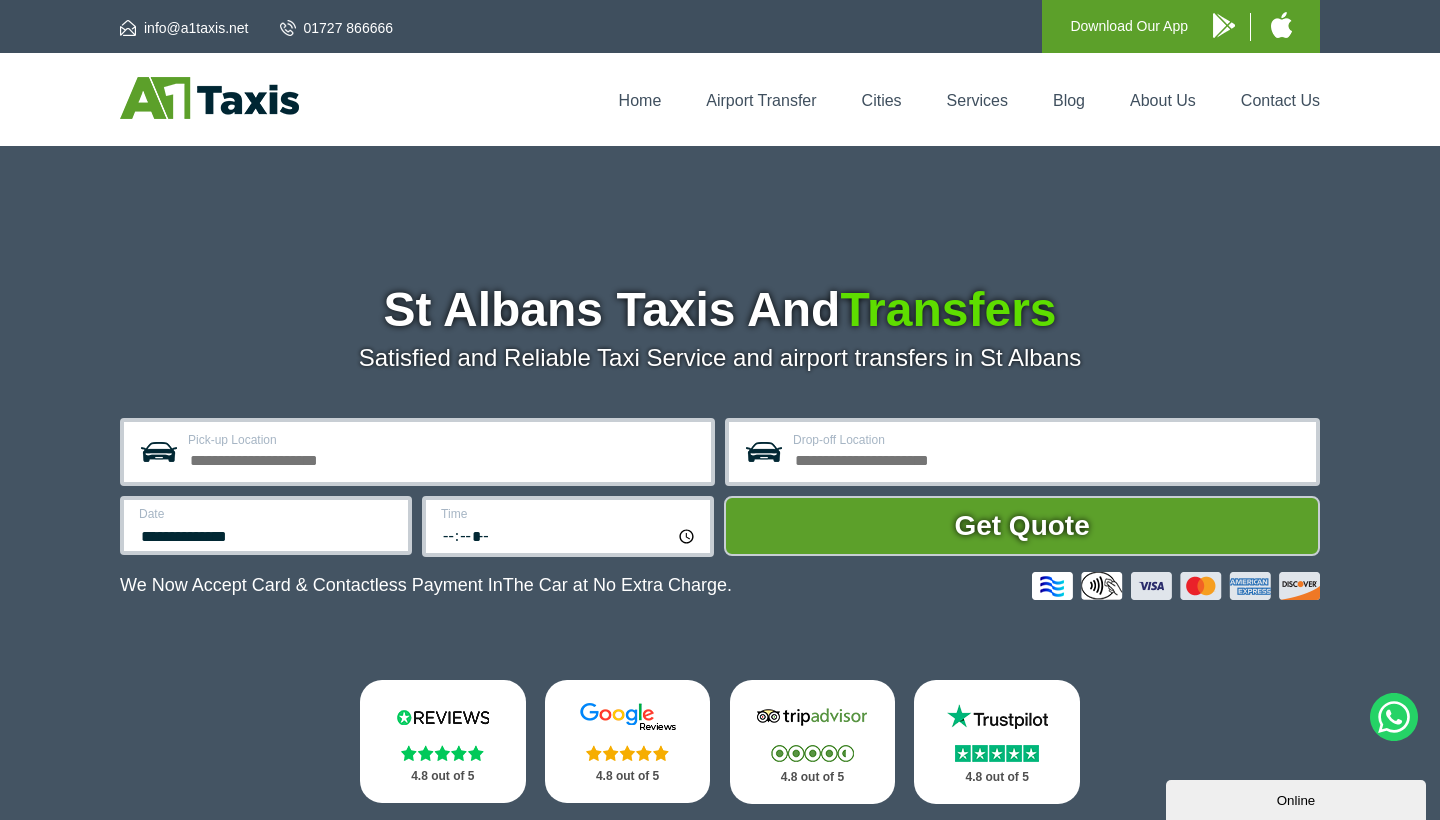 click on "Pick-up Location" at bounding box center (443, 458) 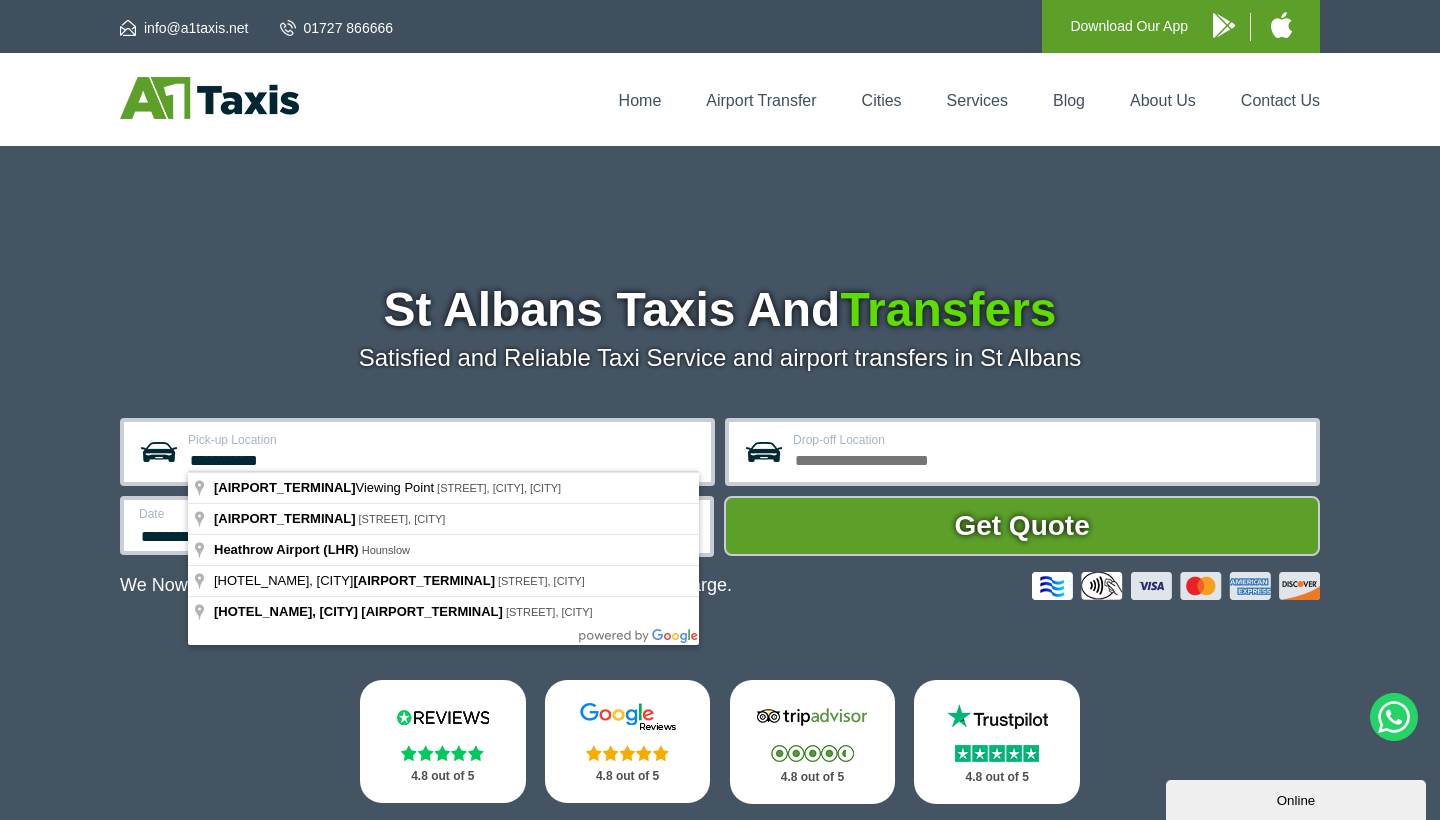 type on "**********" 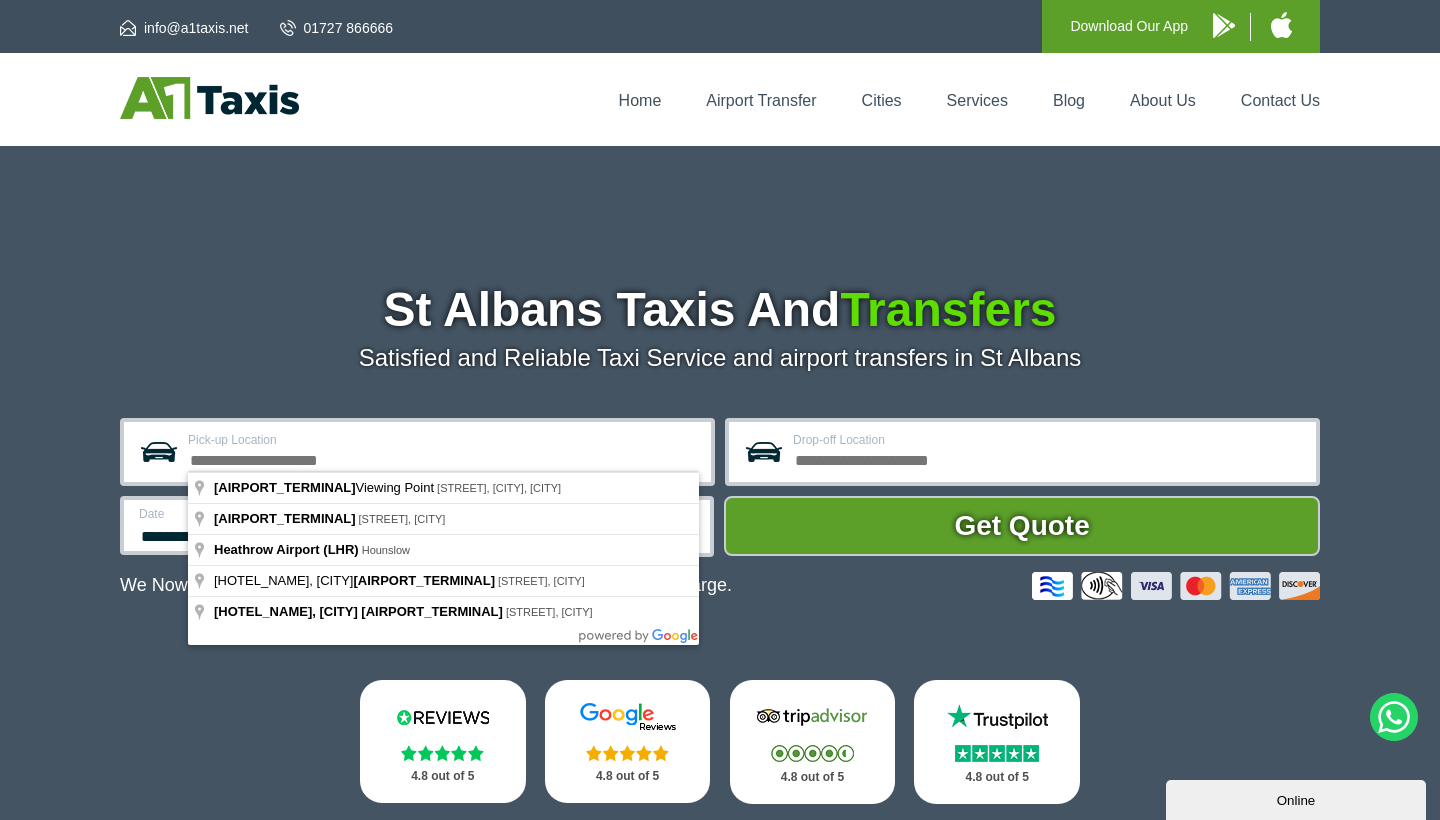 click on "Drop-off Location" at bounding box center [1048, 458] 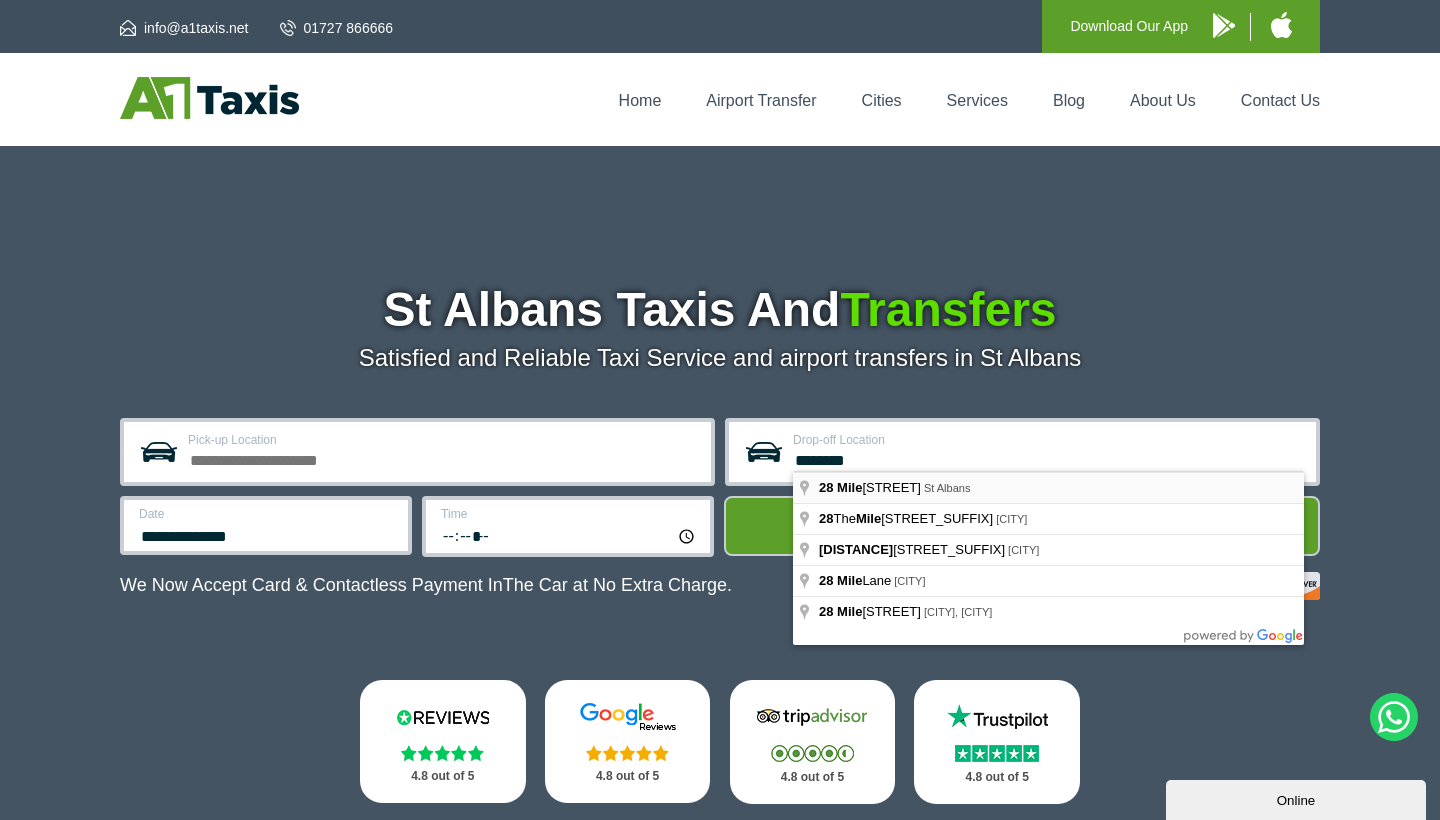type on "**********" 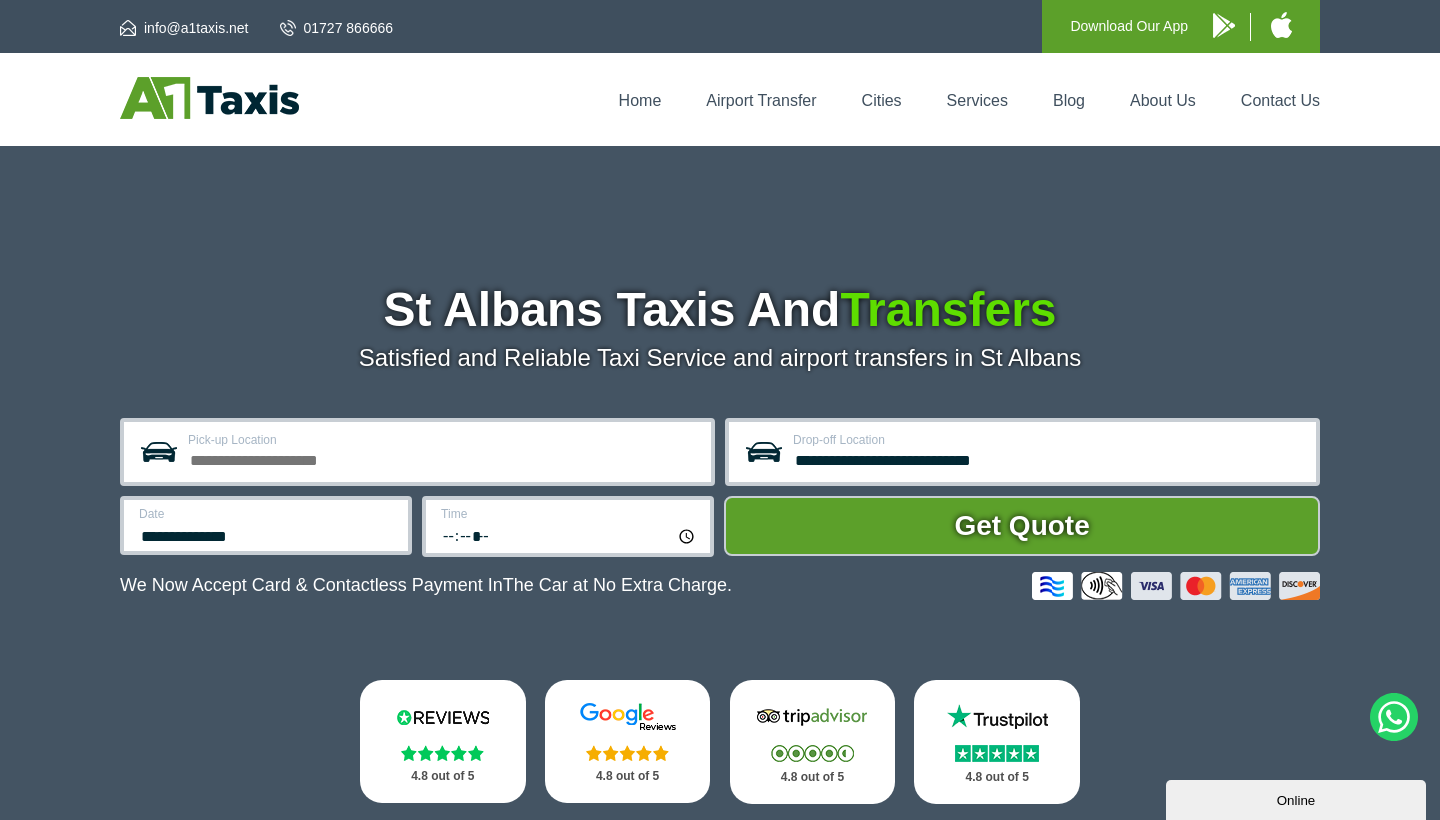 click on "**********" at bounding box center (266, 525) 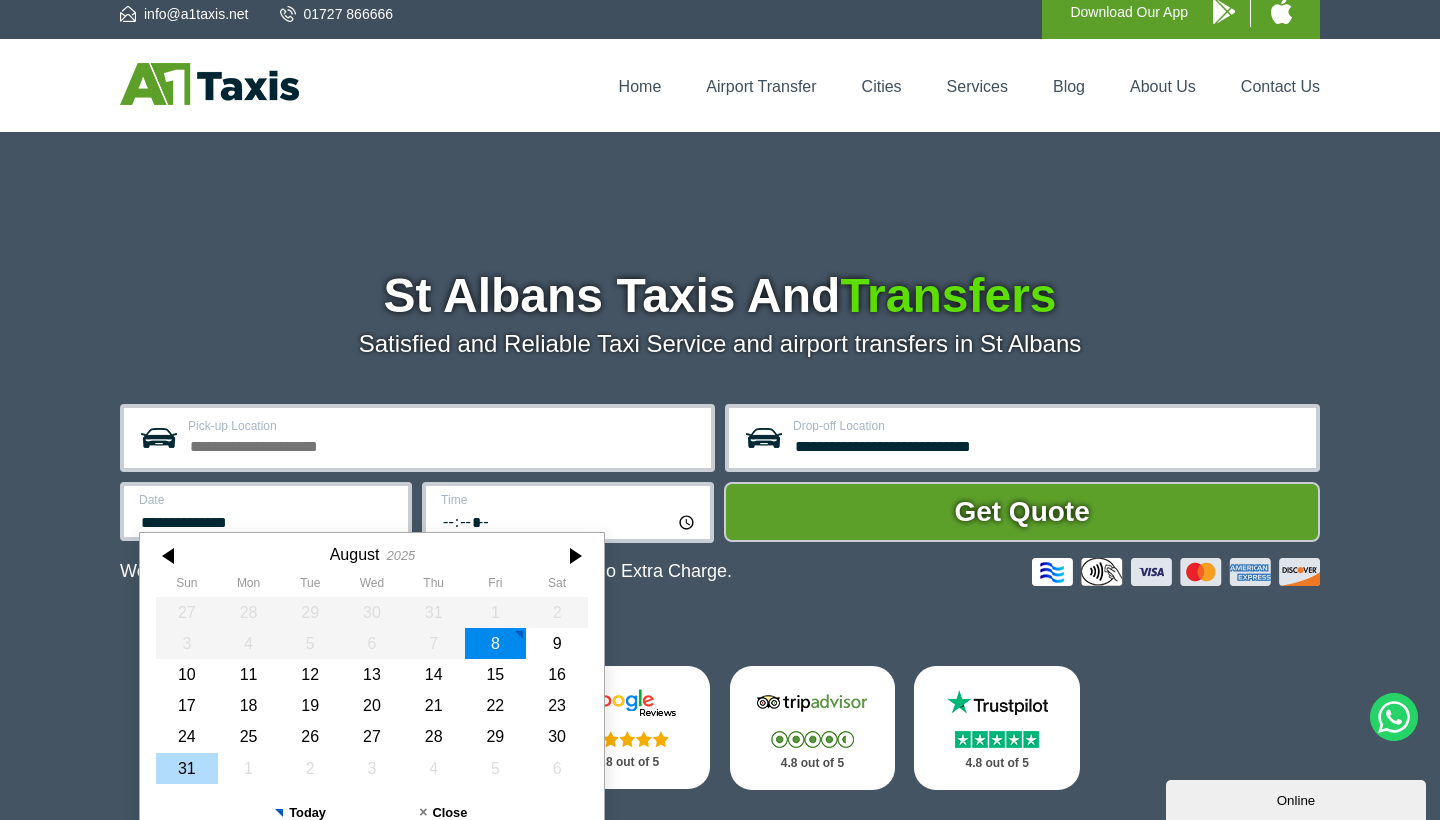 click on "31" at bounding box center (187, 768) 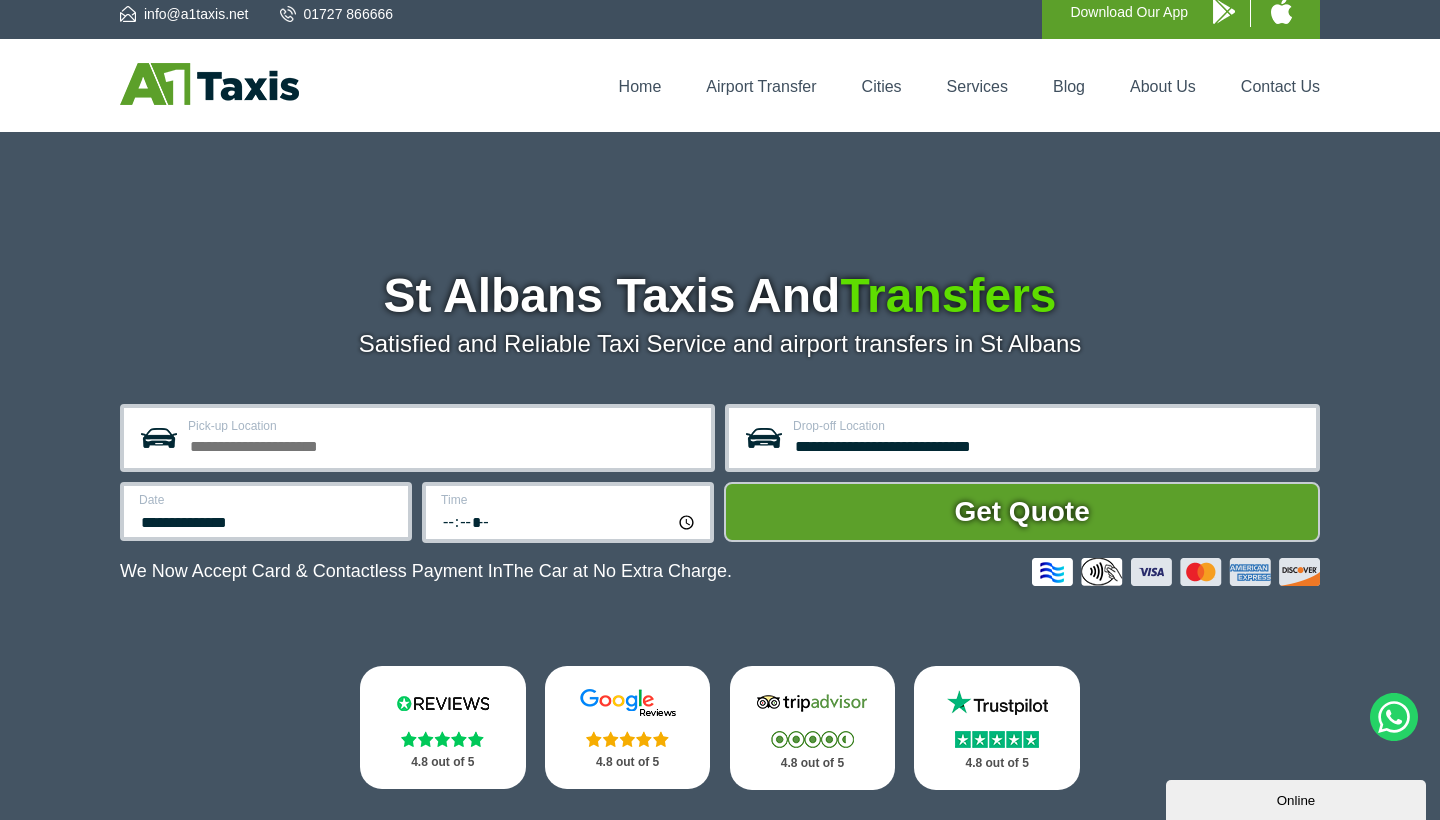 click on "*****" at bounding box center [569, 521] 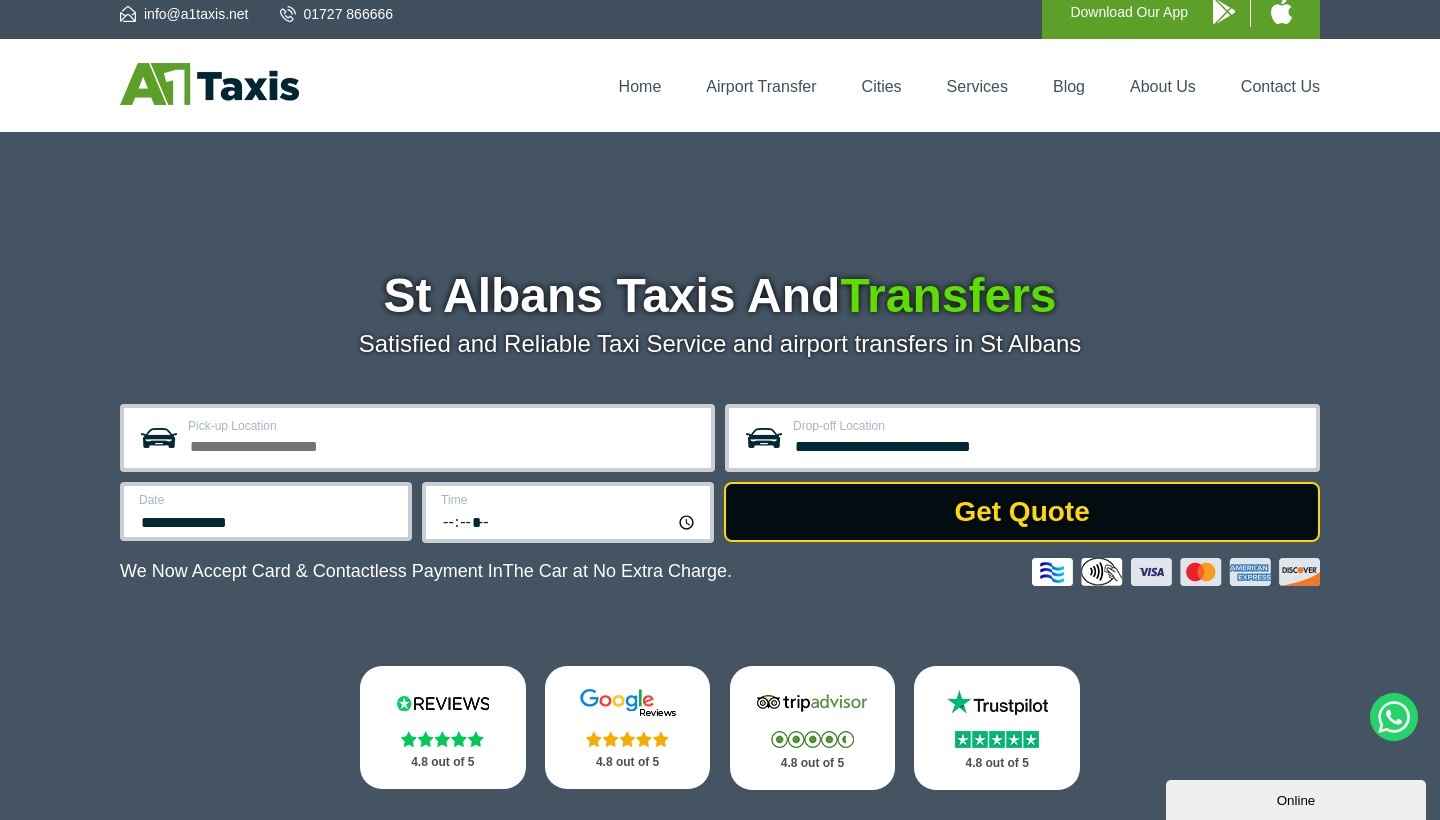 type on "*****" 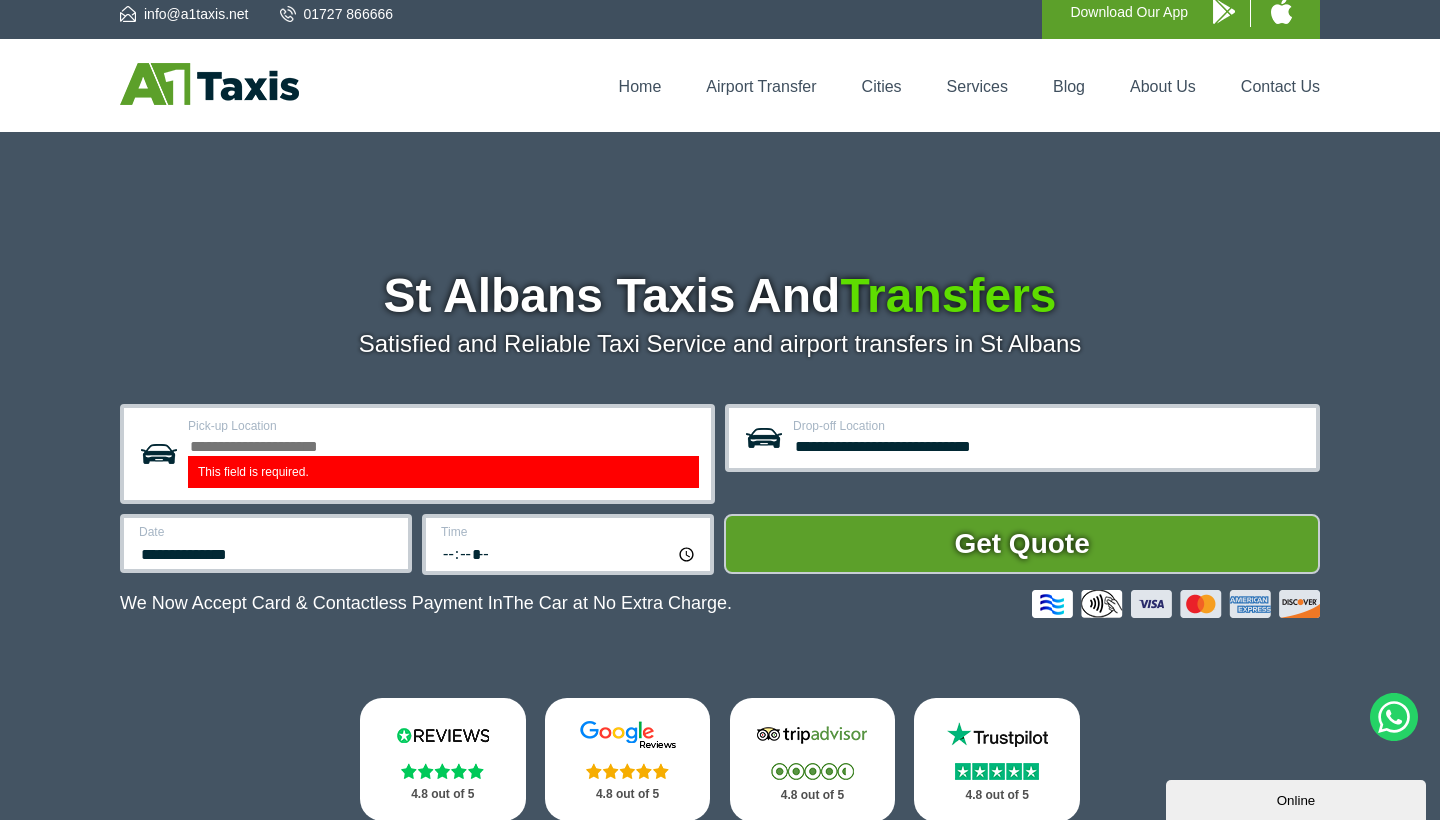 click on "This field is required." at bounding box center [443, 472] 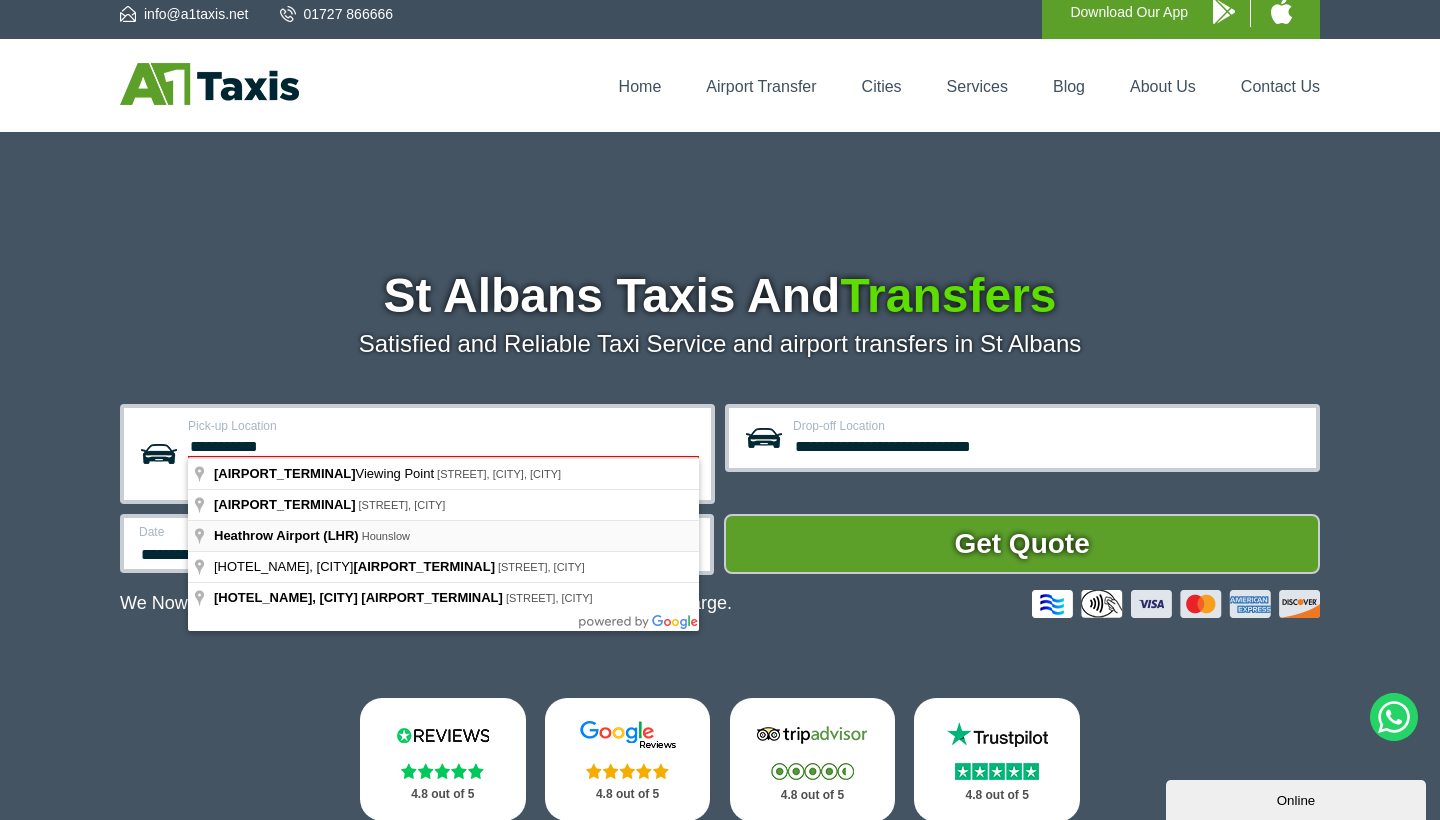 type on "**********" 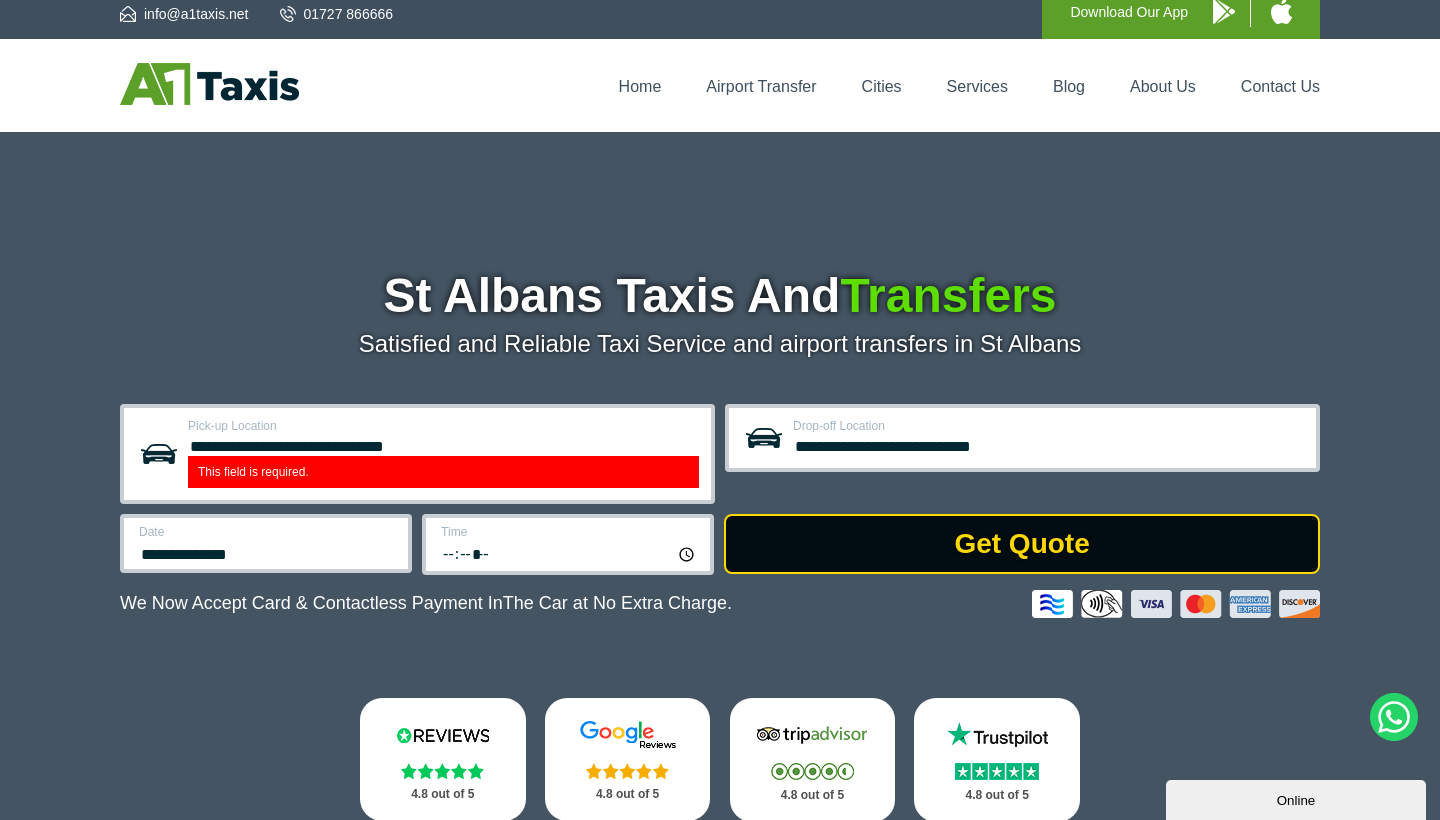 click on "Get Quote" at bounding box center (1022, 544) 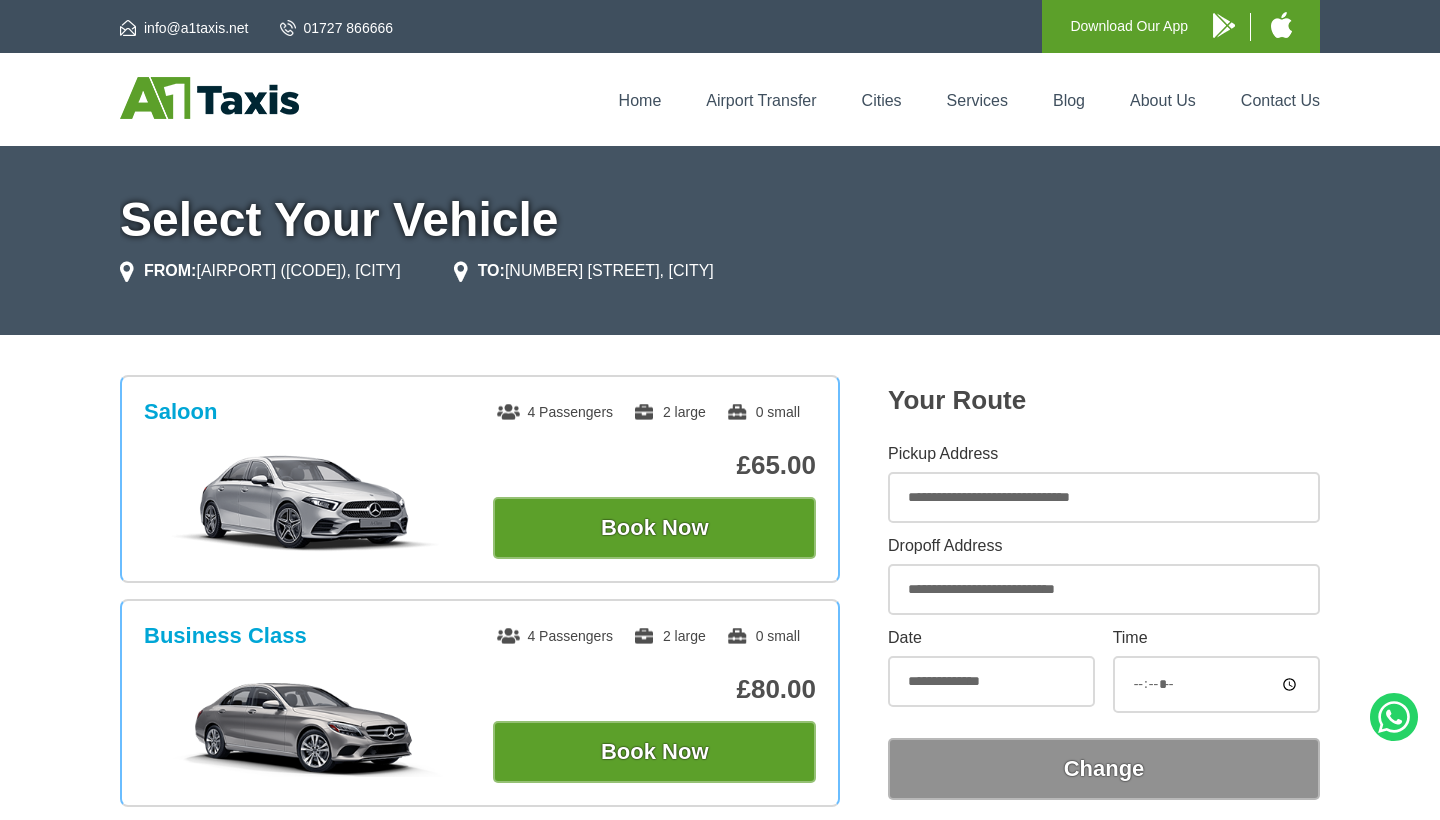 scroll, scrollTop: 0, scrollLeft: 0, axis: both 